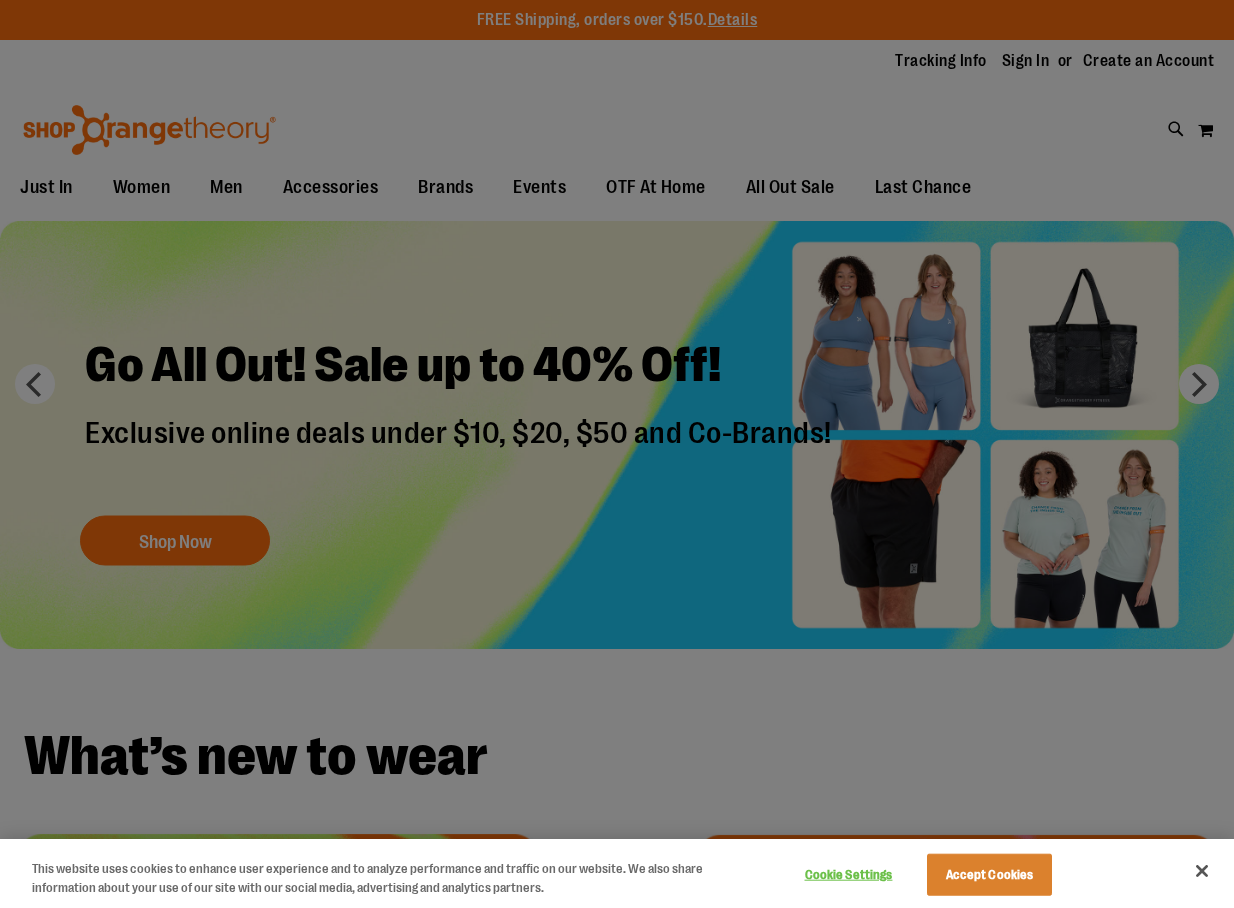 scroll, scrollTop: 0, scrollLeft: 0, axis: both 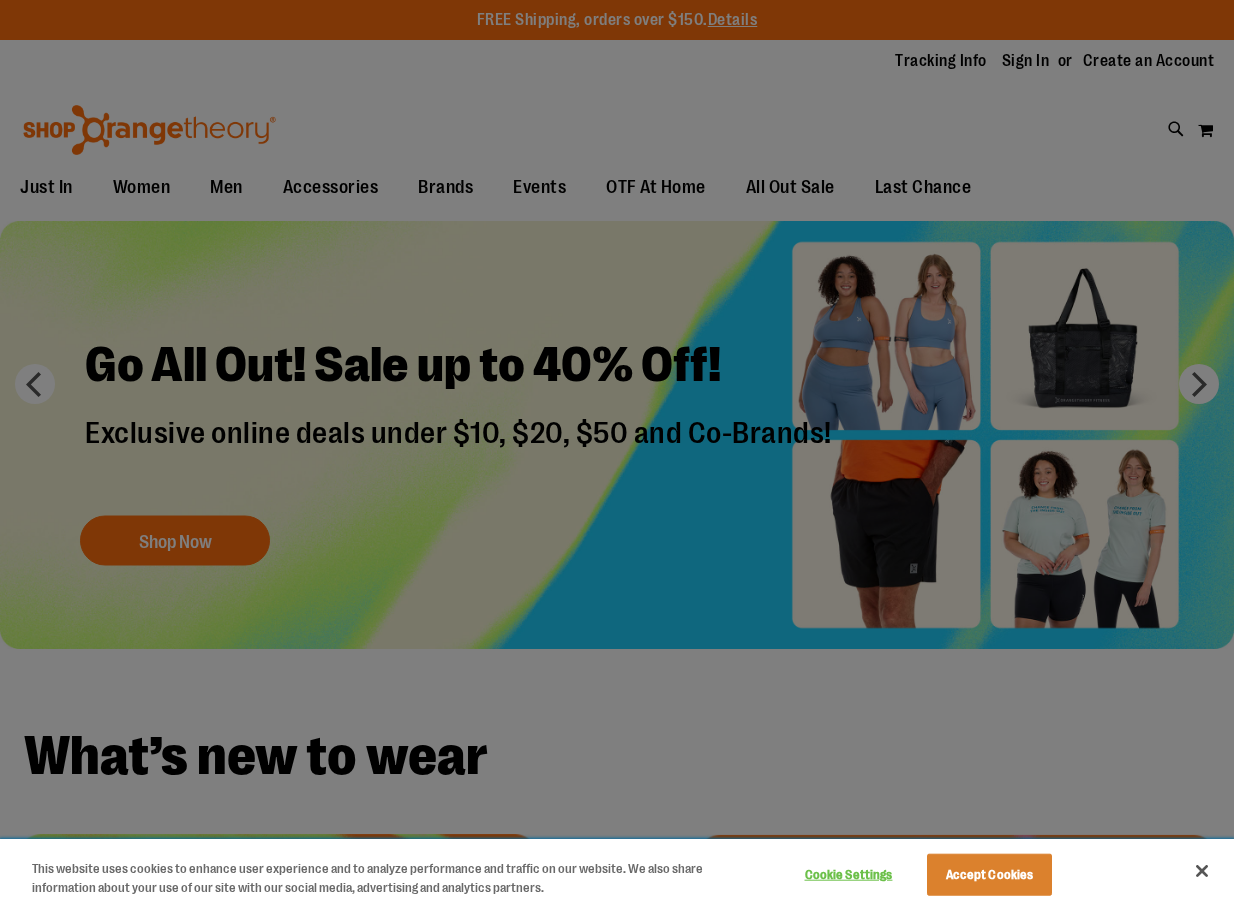click on "Accept Cookies" at bounding box center (989, 875) 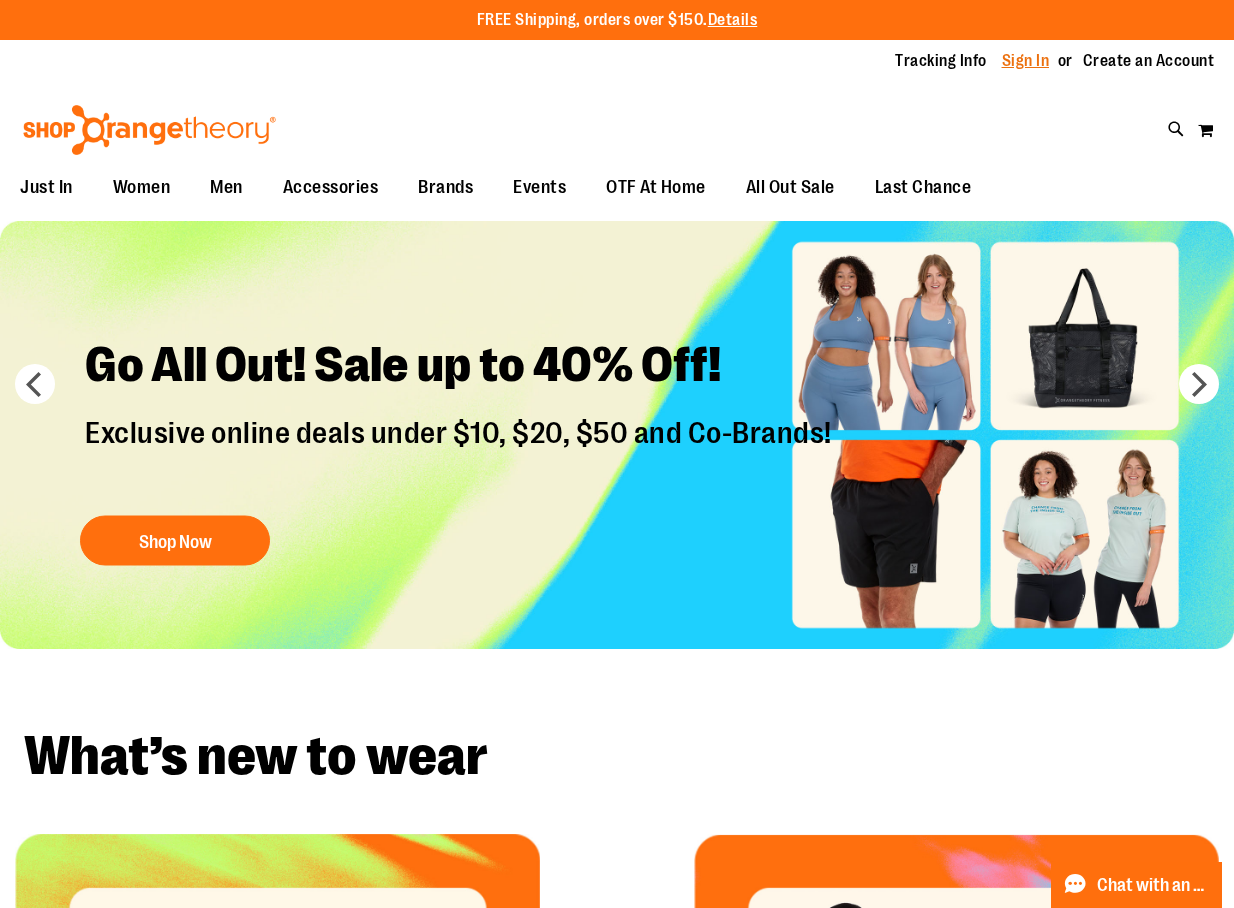 click on "Sign In" at bounding box center [1026, 61] 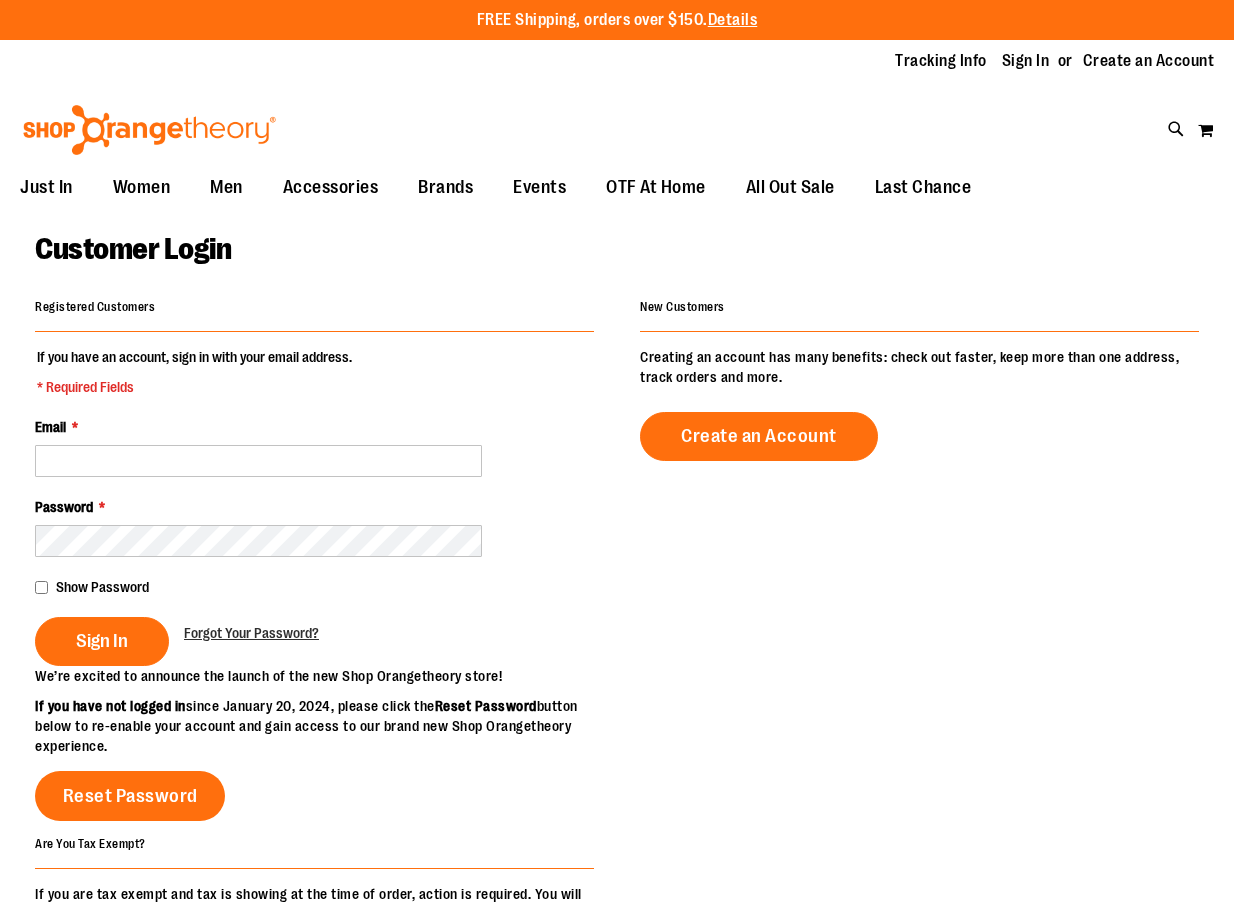 scroll, scrollTop: 0, scrollLeft: 0, axis: both 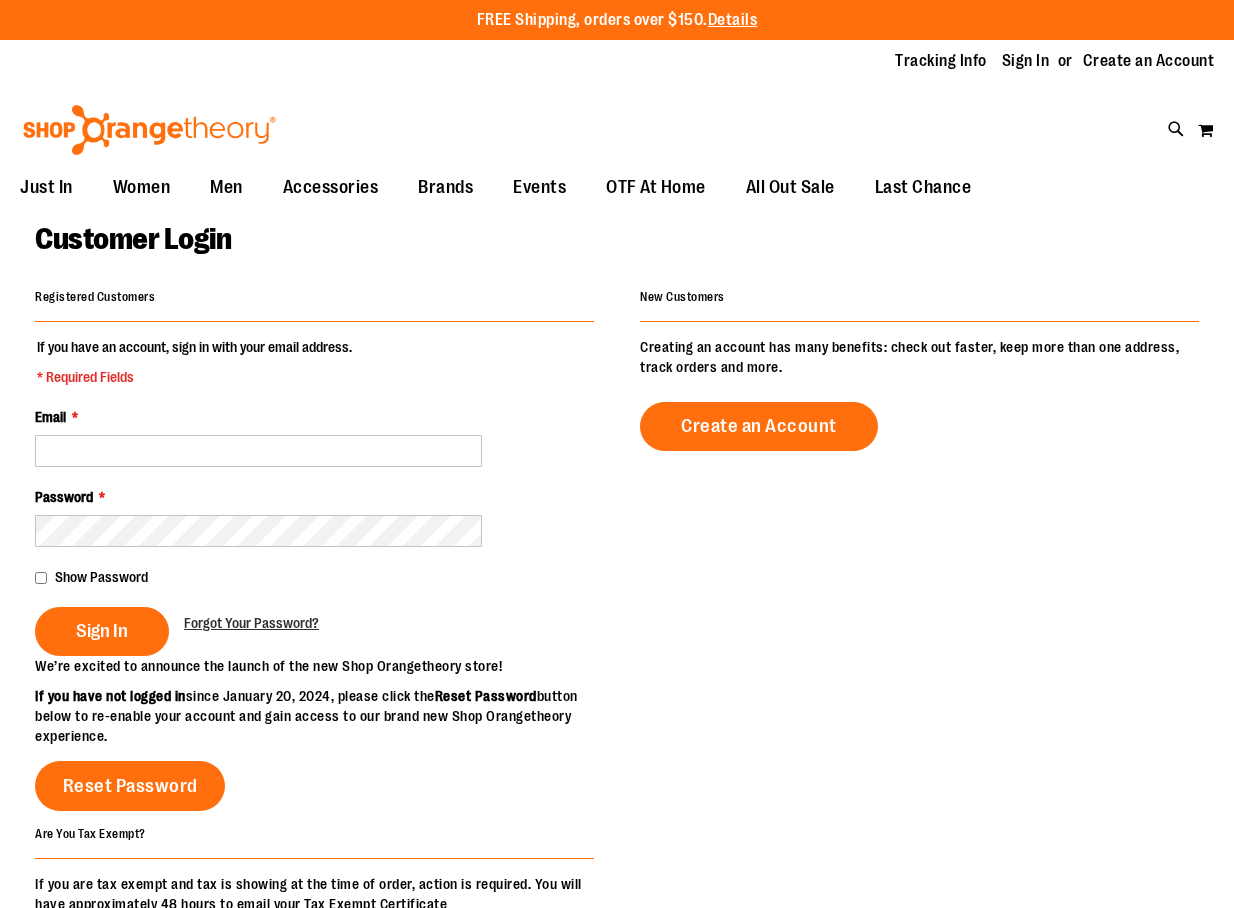 click on "If you have an account, sign in with your email address.                     * Required Fields
Email *
Password *
Show Password
Sign In
Forgot Your Password?" at bounding box center (314, 496) 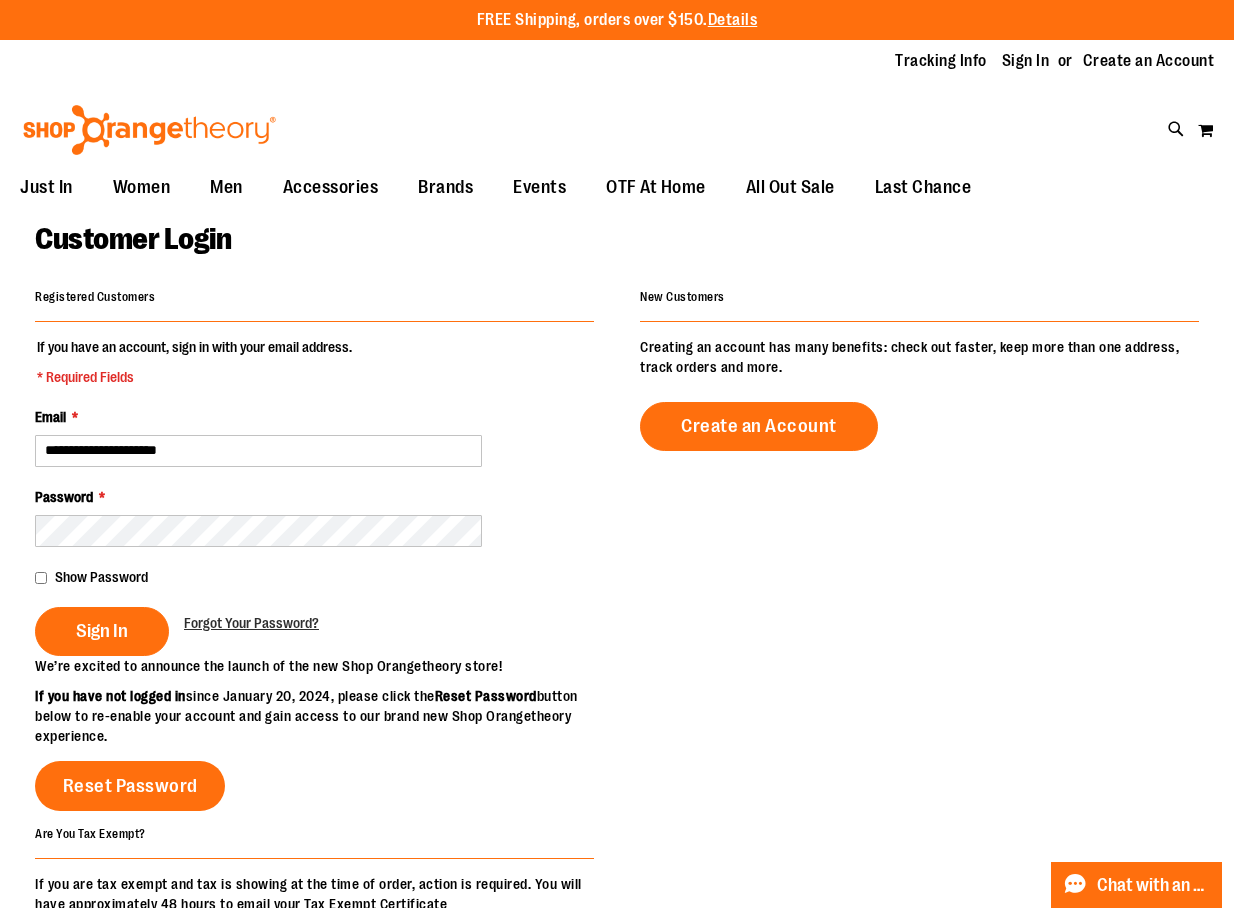 type on "**********" 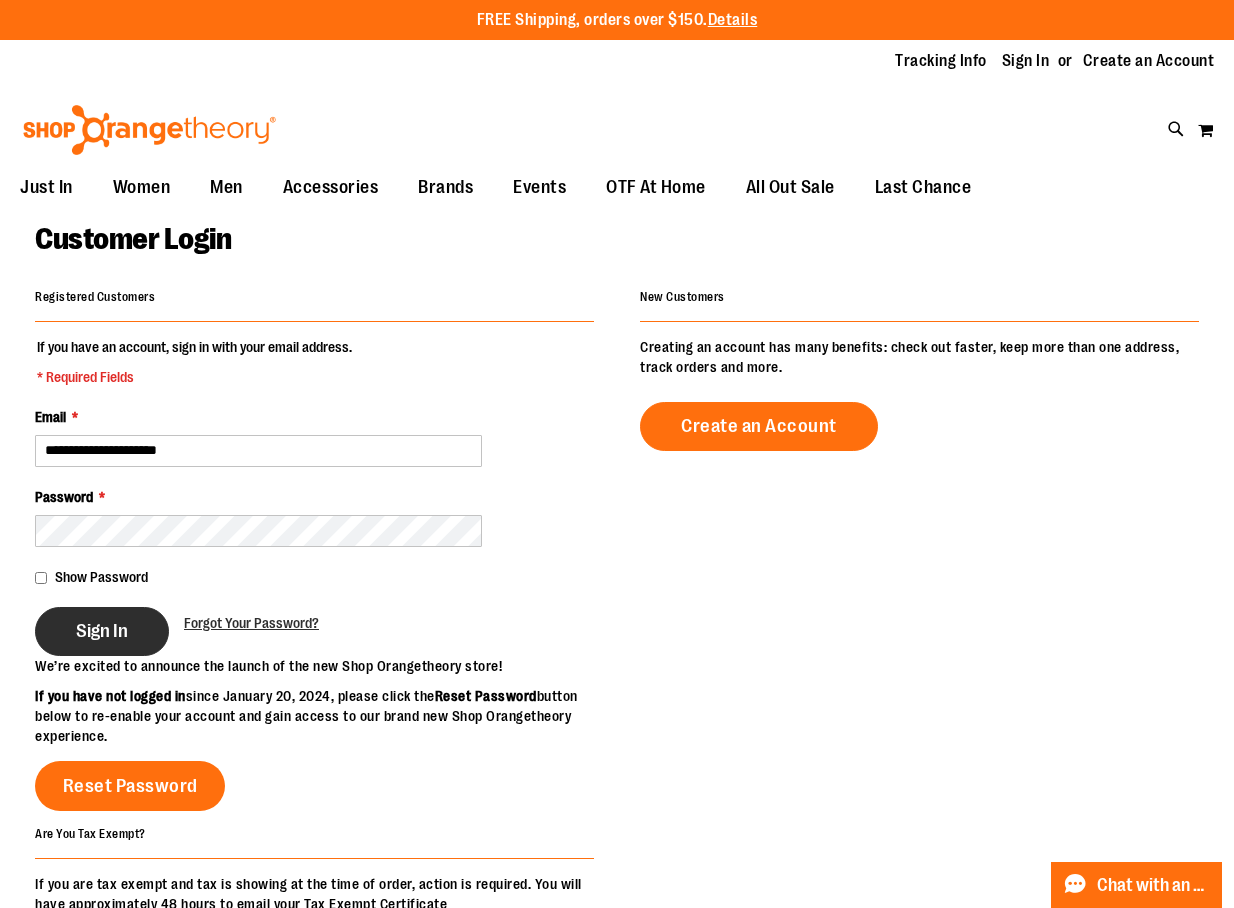 click on "Sign In" at bounding box center [102, 631] 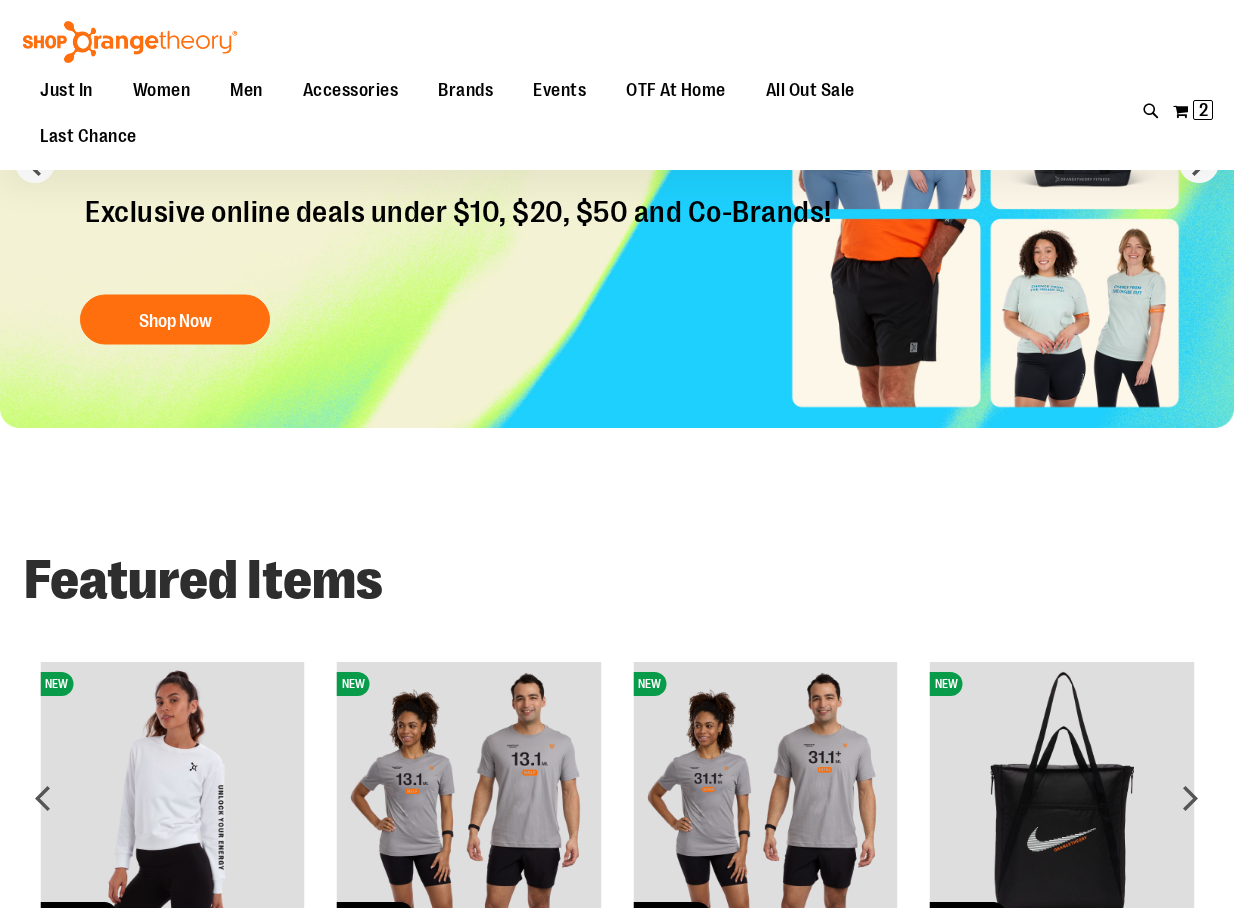 scroll, scrollTop: 0, scrollLeft: 0, axis: both 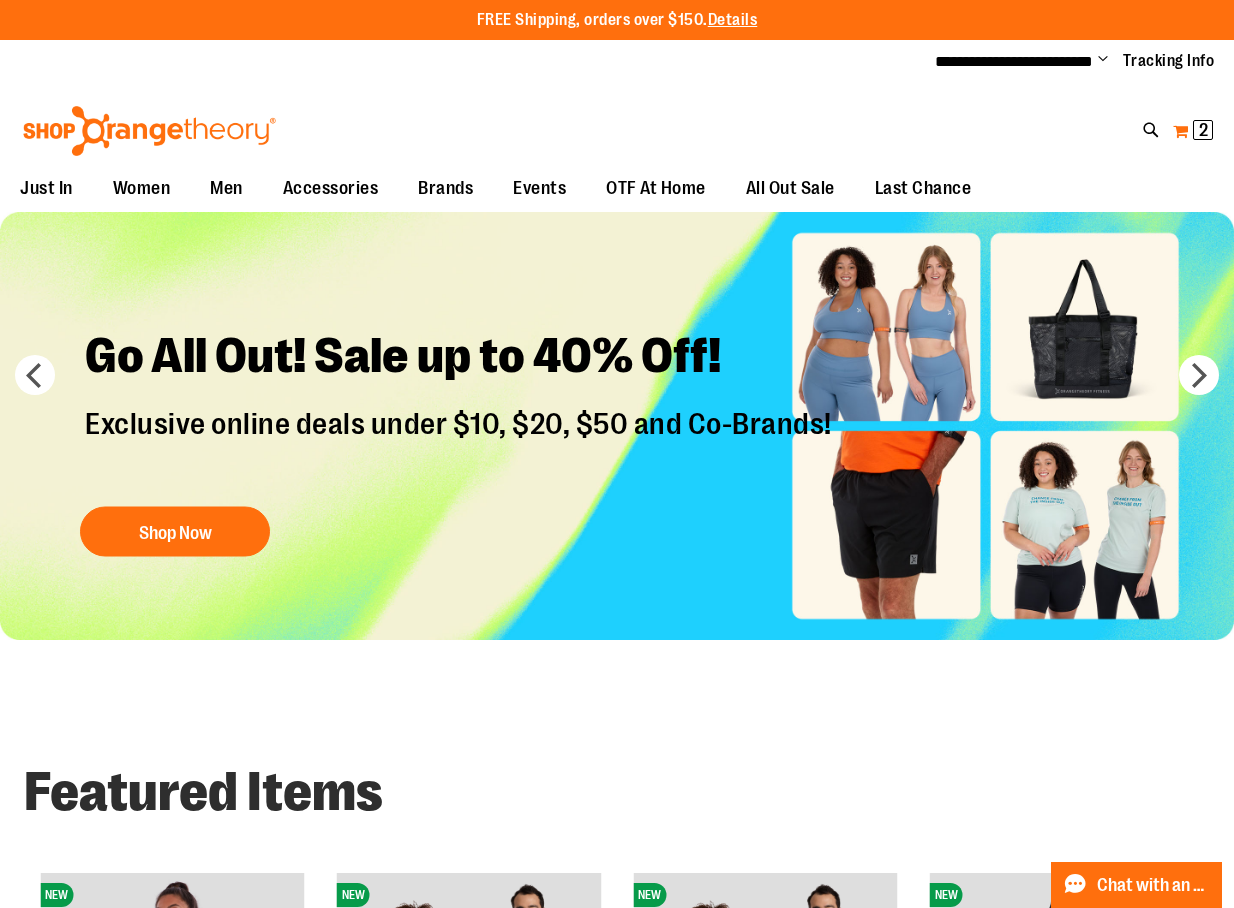 click on "2" at bounding box center (1203, 130) 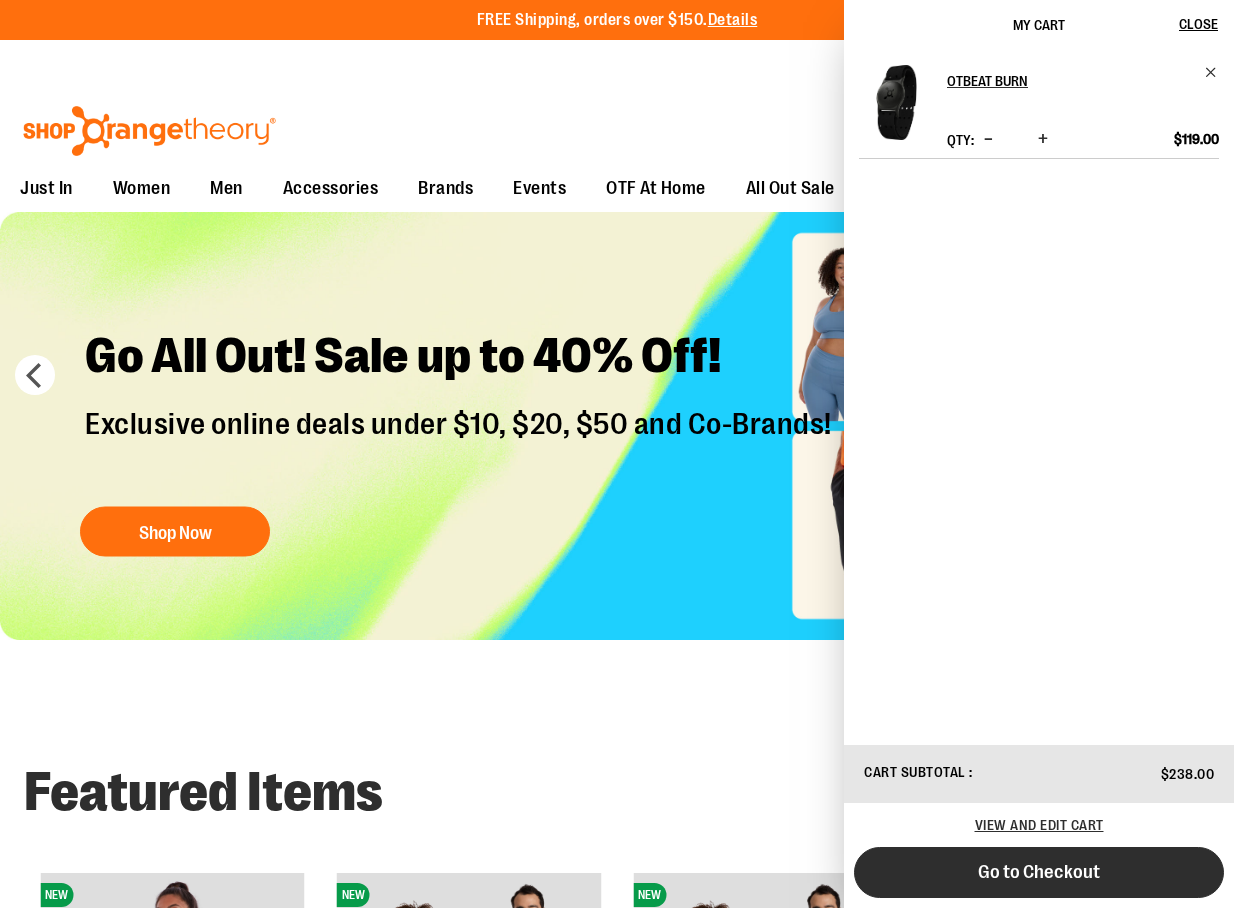 click on "Go to Checkout" at bounding box center [1039, 872] 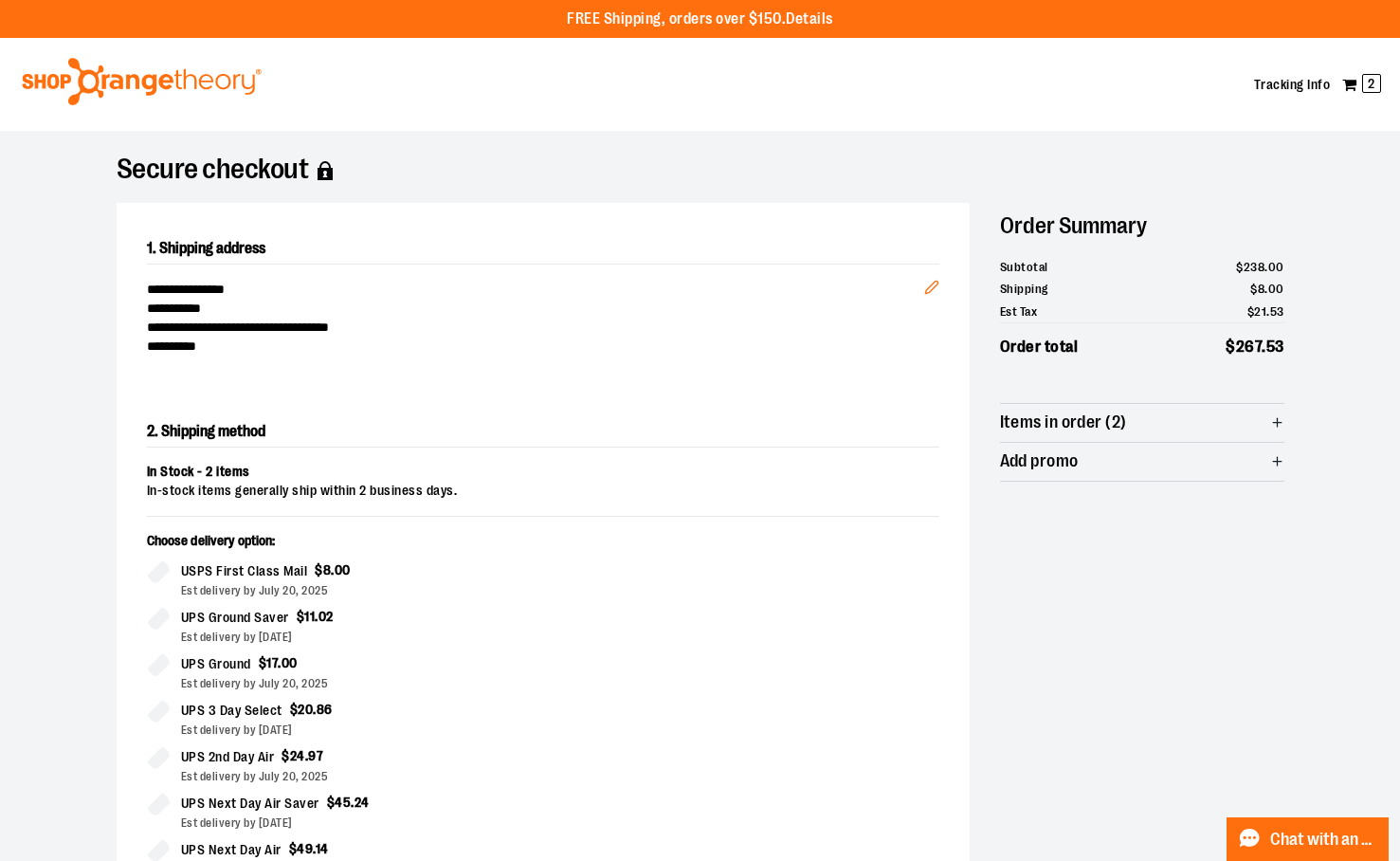 scroll, scrollTop: 0, scrollLeft: 0, axis: both 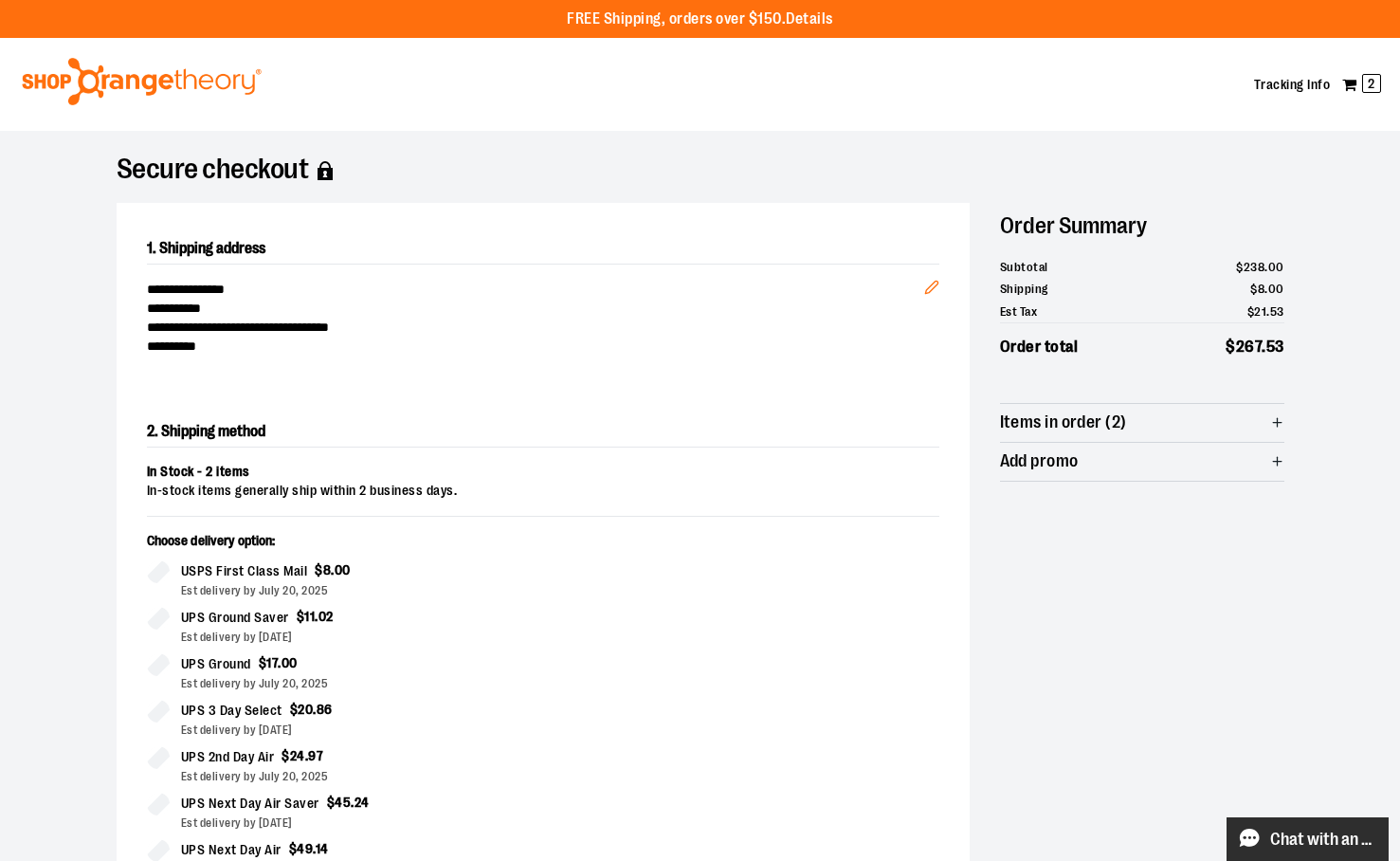 click on "Live chat: Chat with an Expert" at bounding box center (1308, 839) 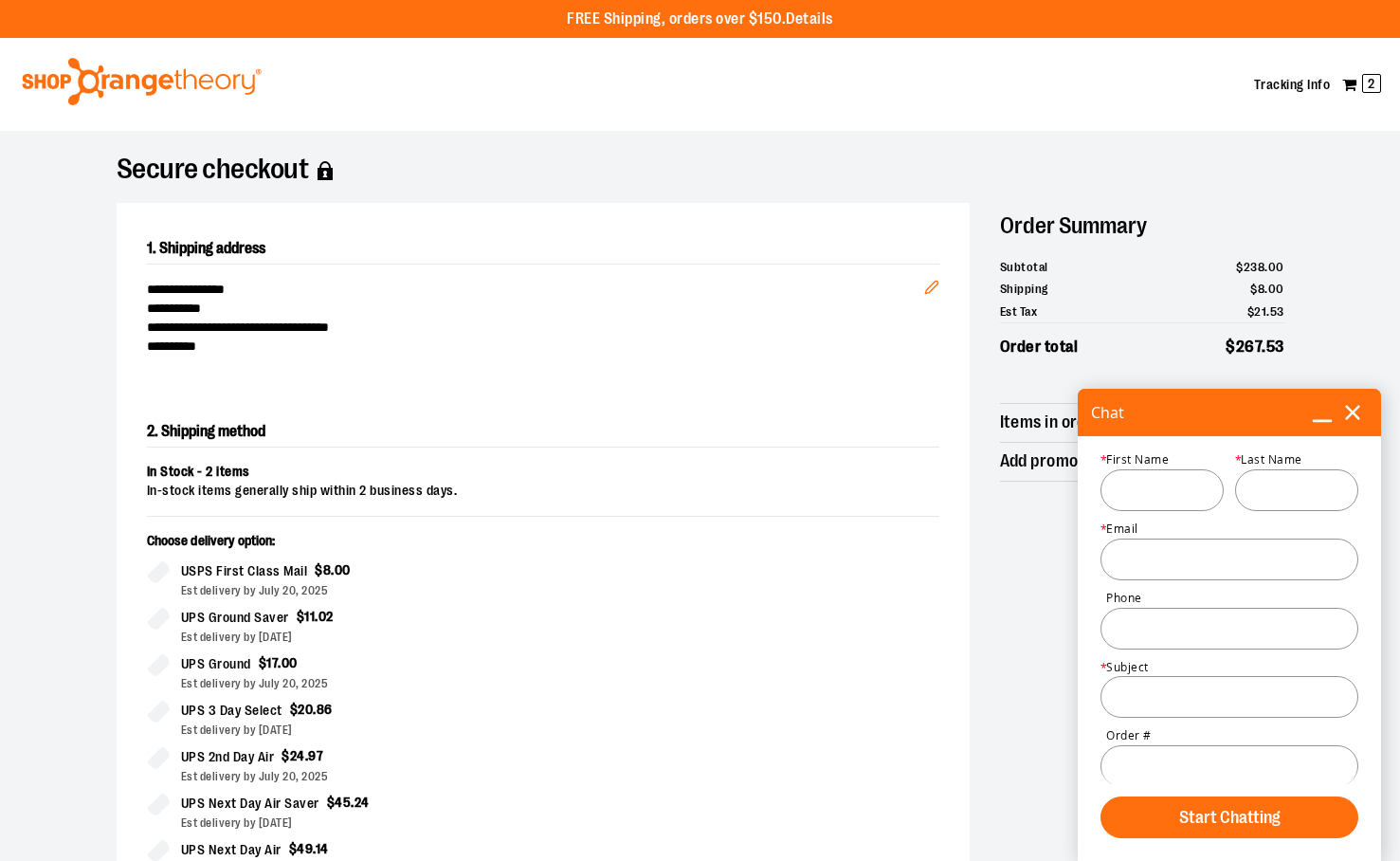 scroll, scrollTop: 66, scrollLeft: 0, axis: vertical 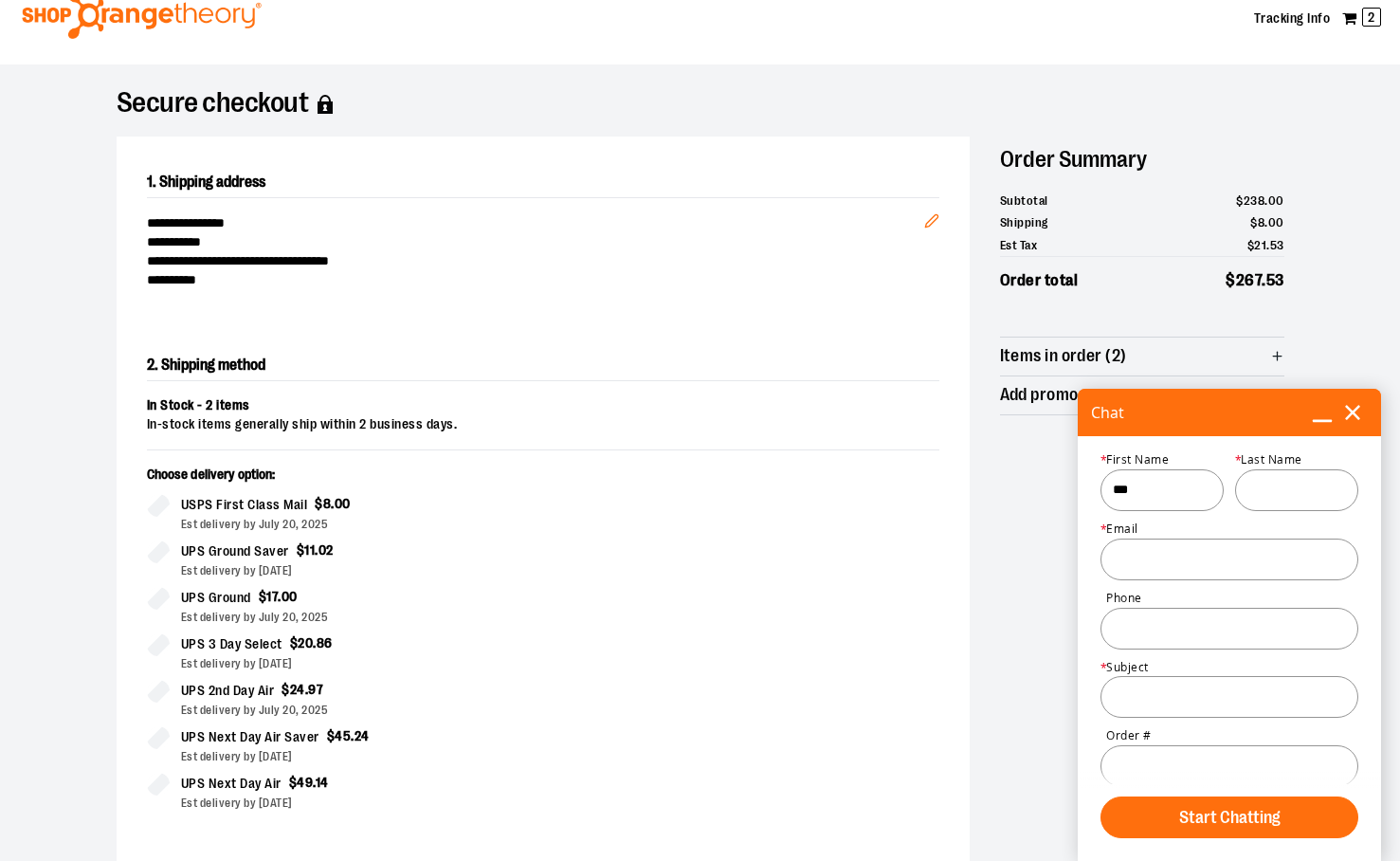 type on "***" 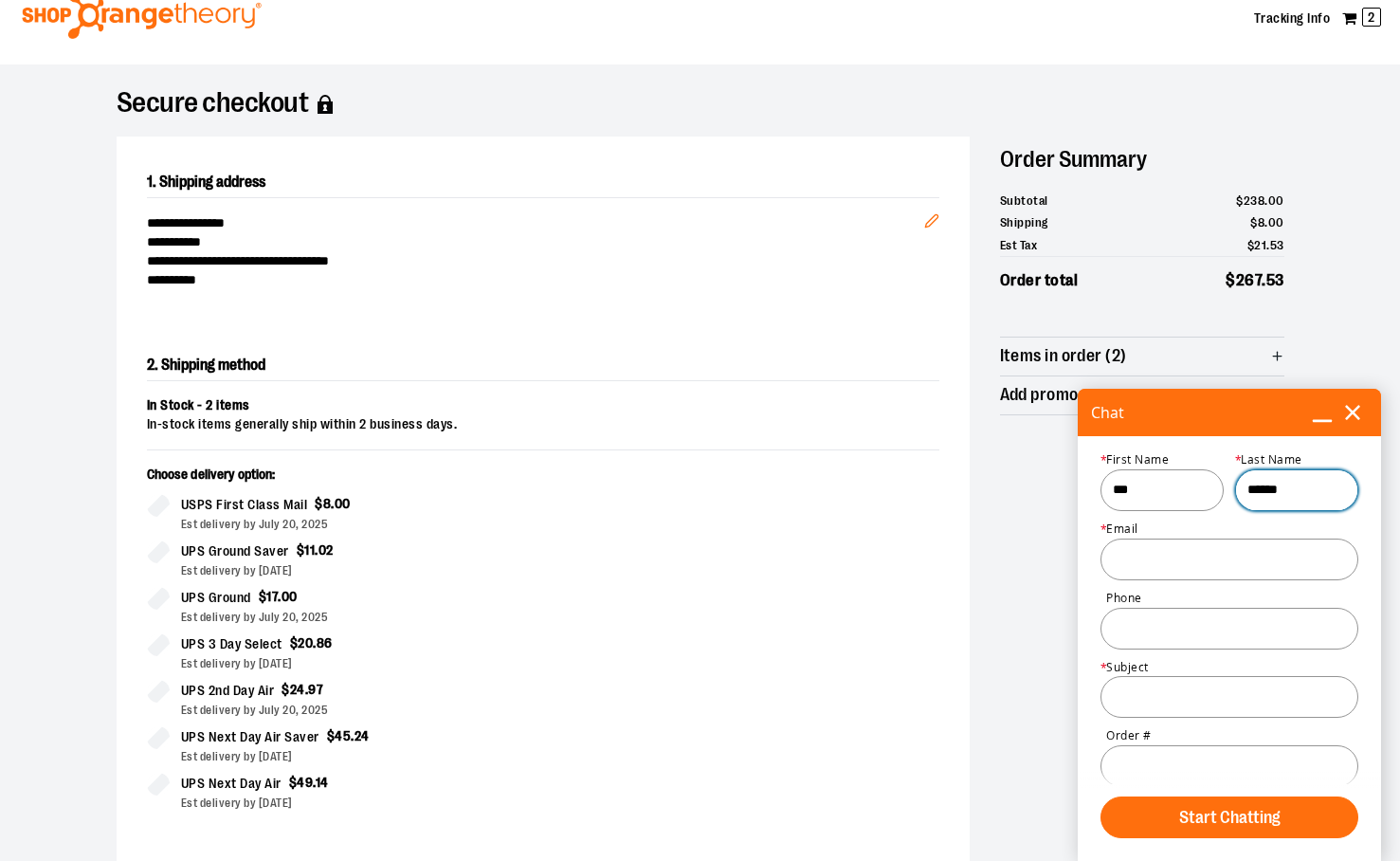 type on "******" 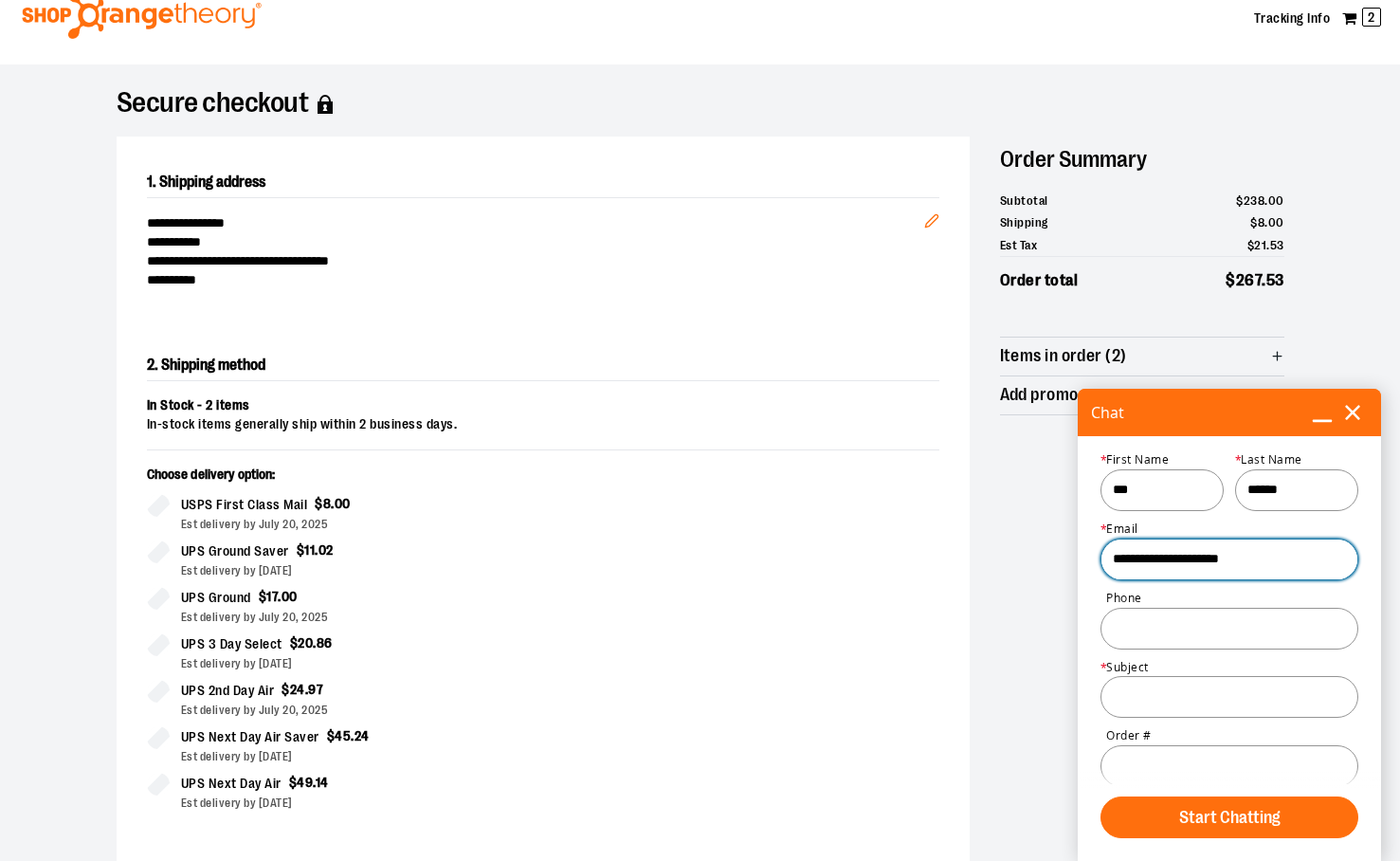 type on "**********" 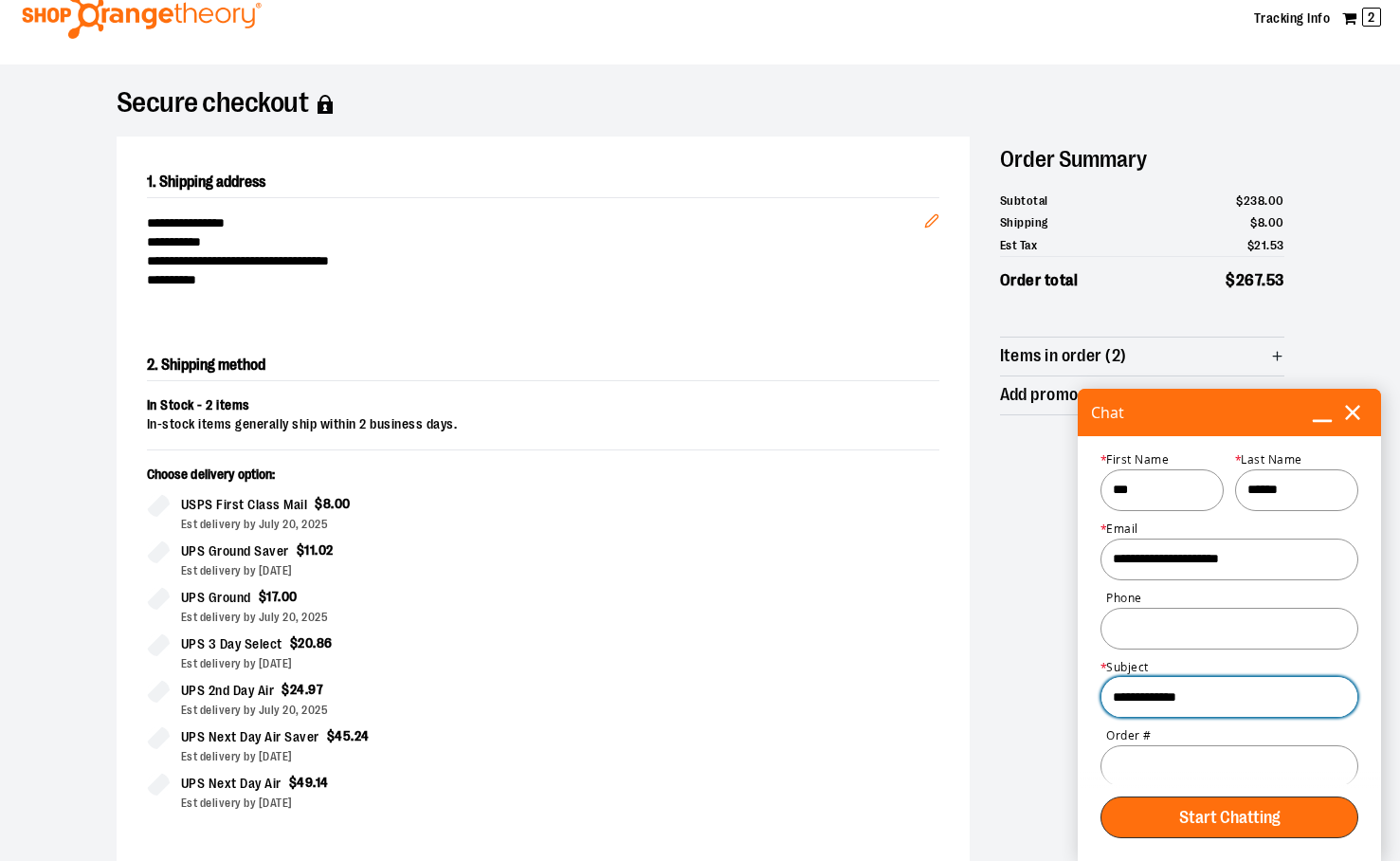 type on "**********" 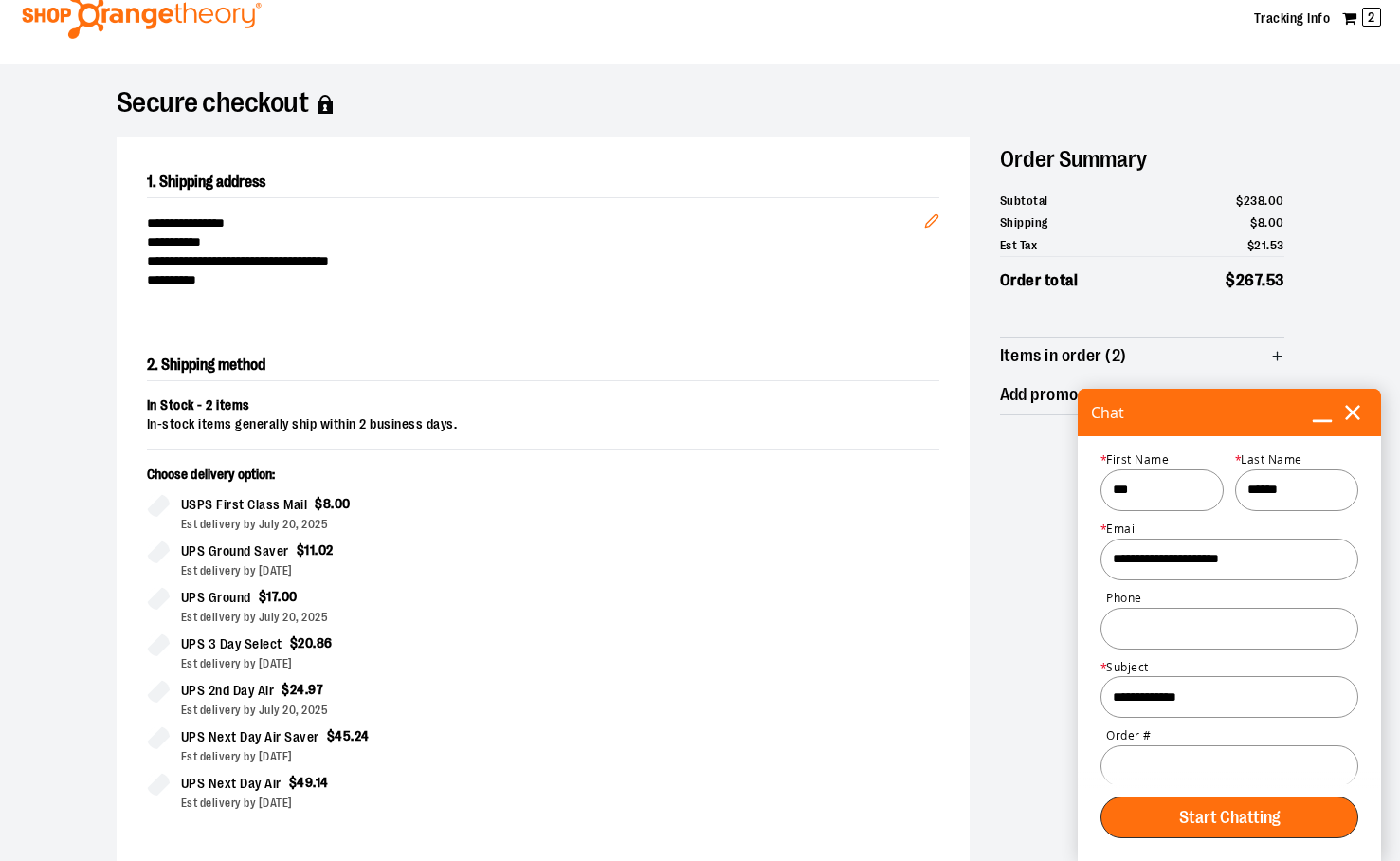 click on "Start Chatting" at bounding box center (1229, 817) 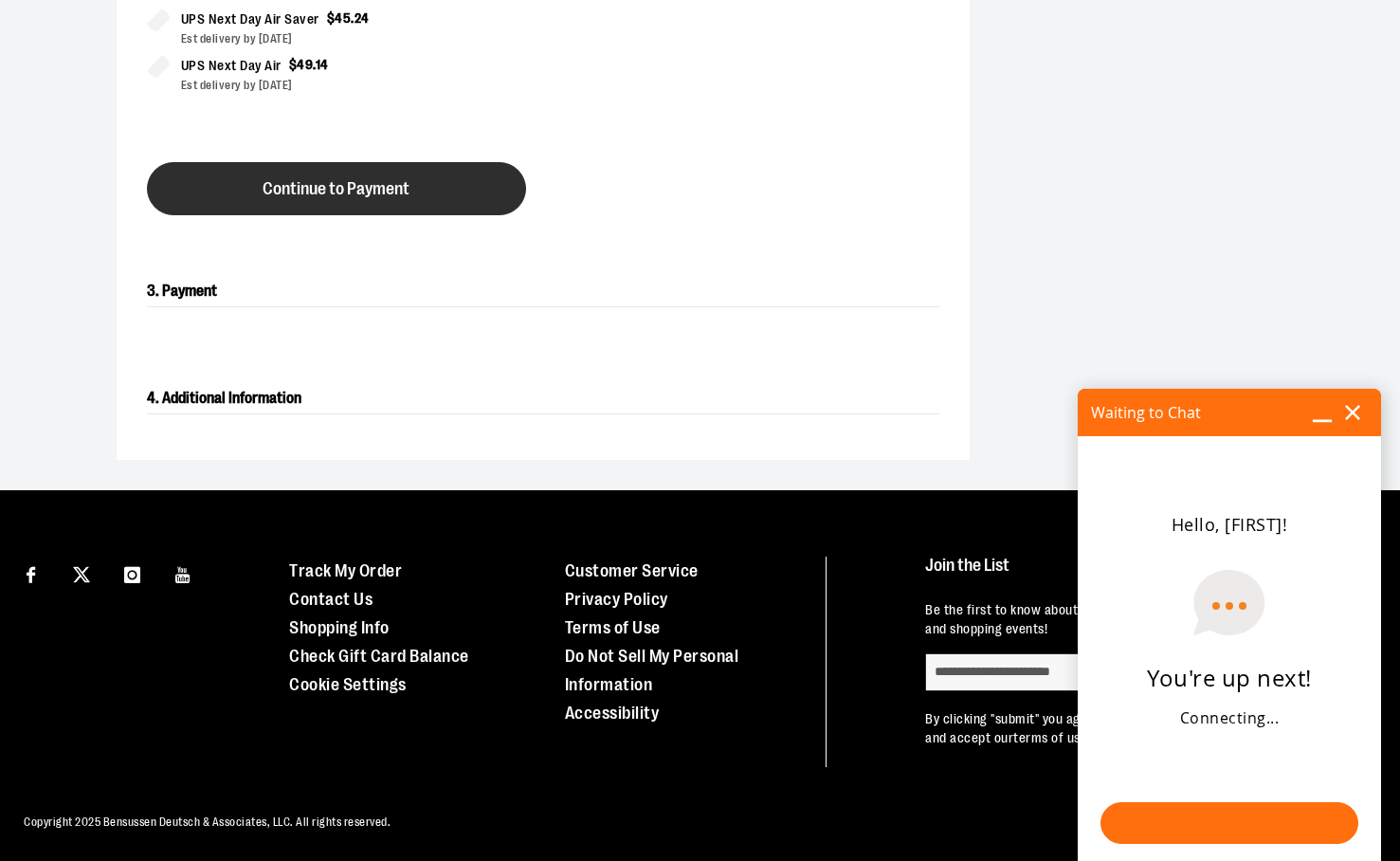 click on "Continue to Payment" at bounding box center (336, 189) 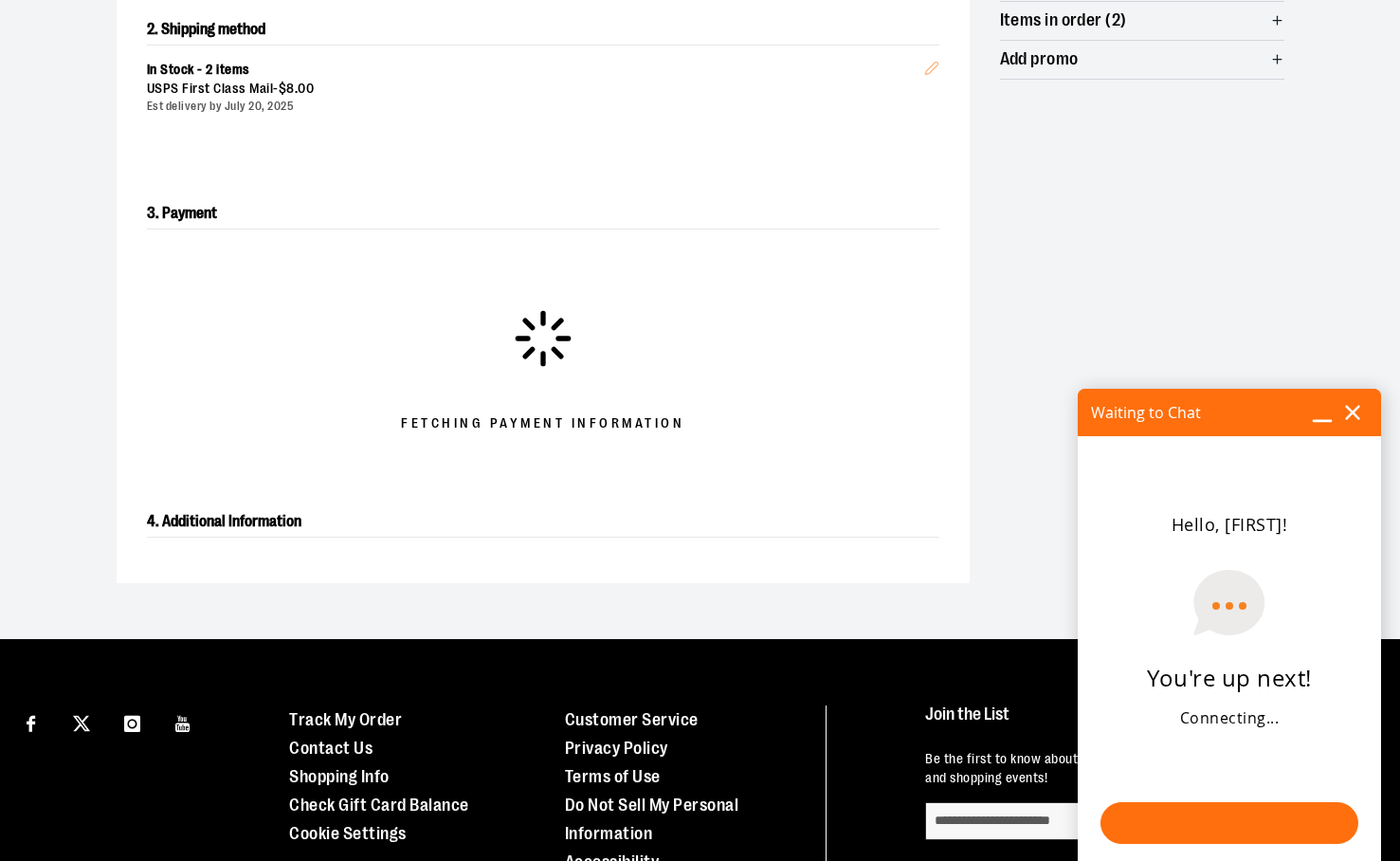 scroll, scrollTop: 406, scrollLeft: 0, axis: vertical 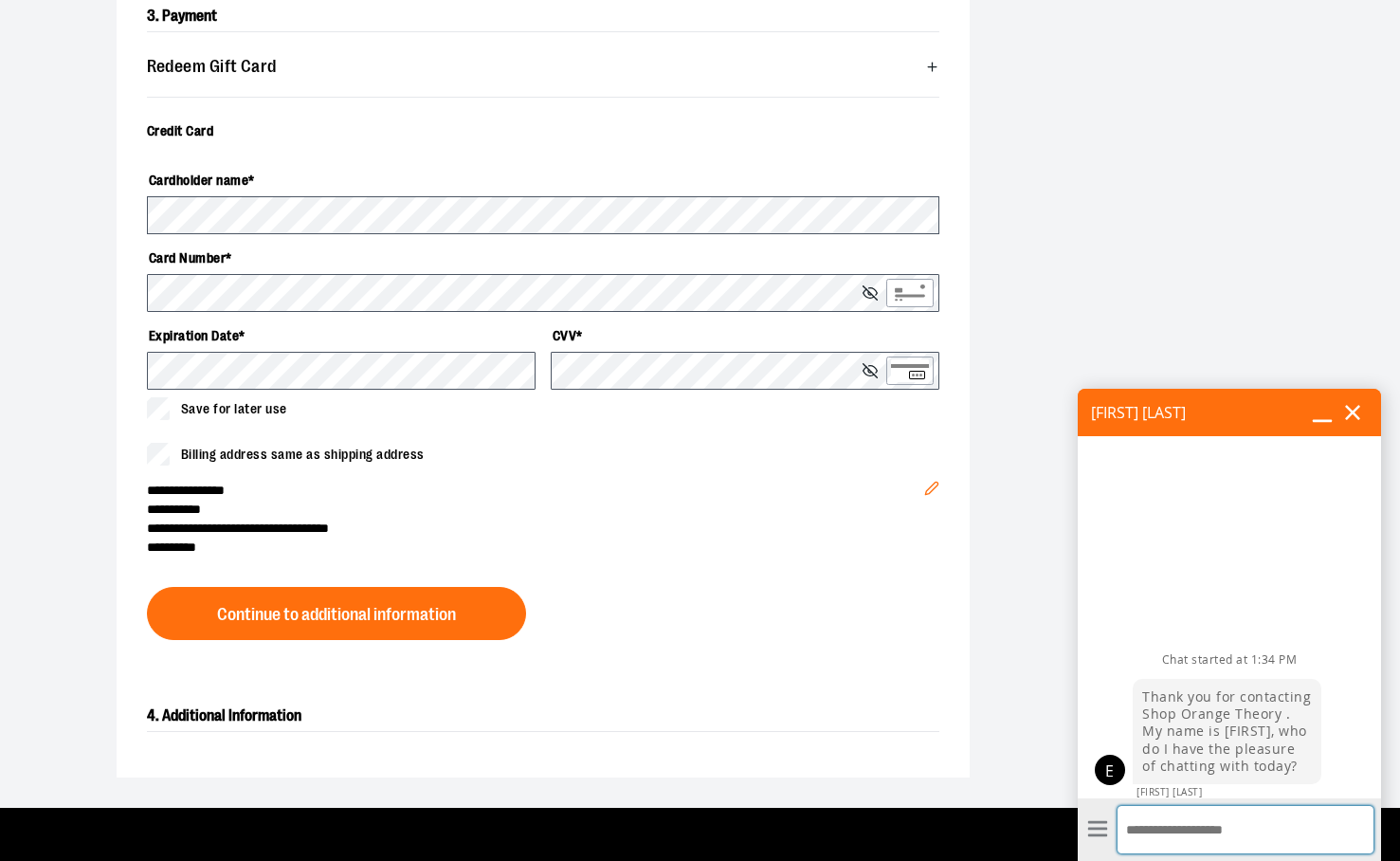 click on "Enter Message" at bounding box center (1245, 830) 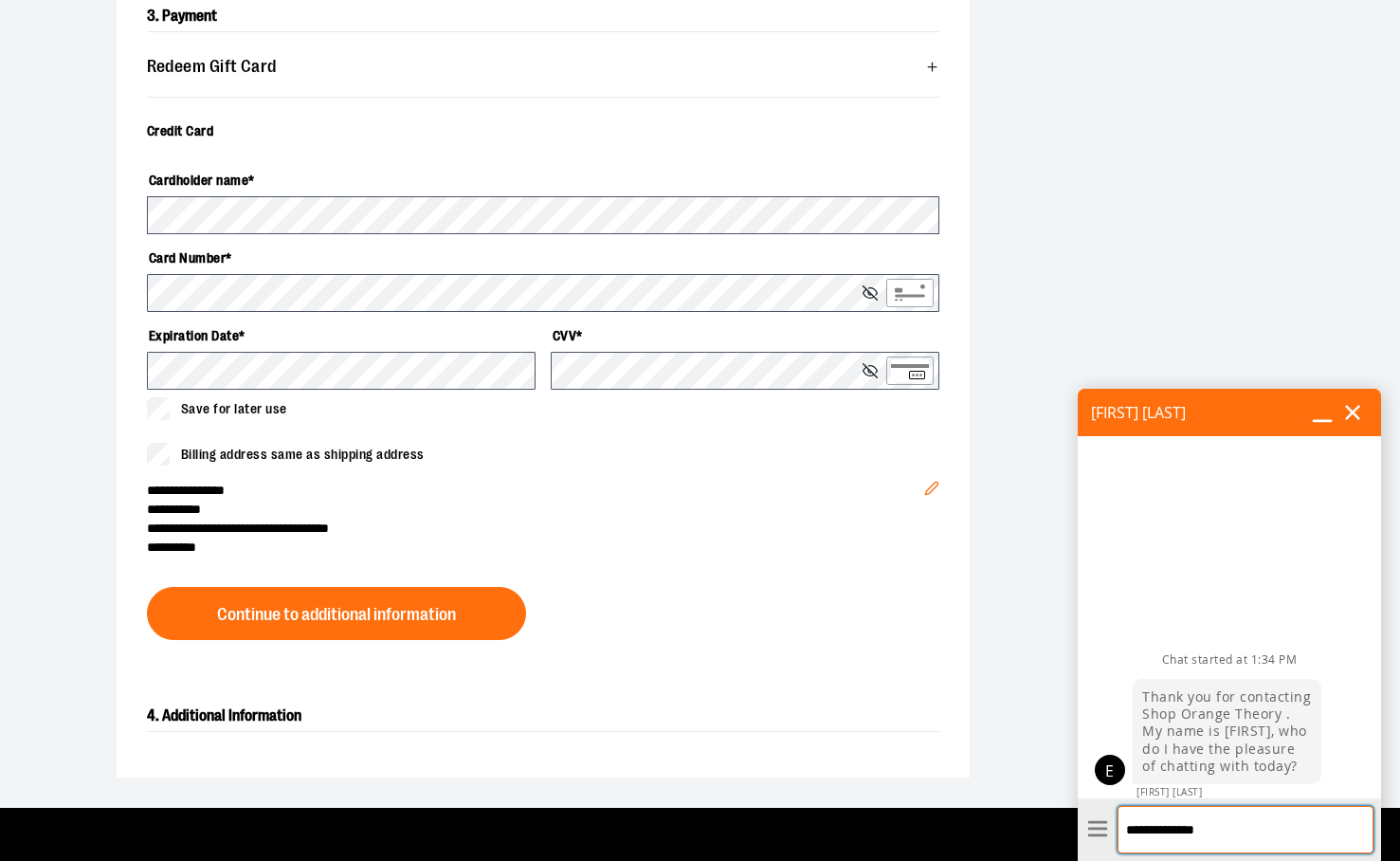 type on "**********" 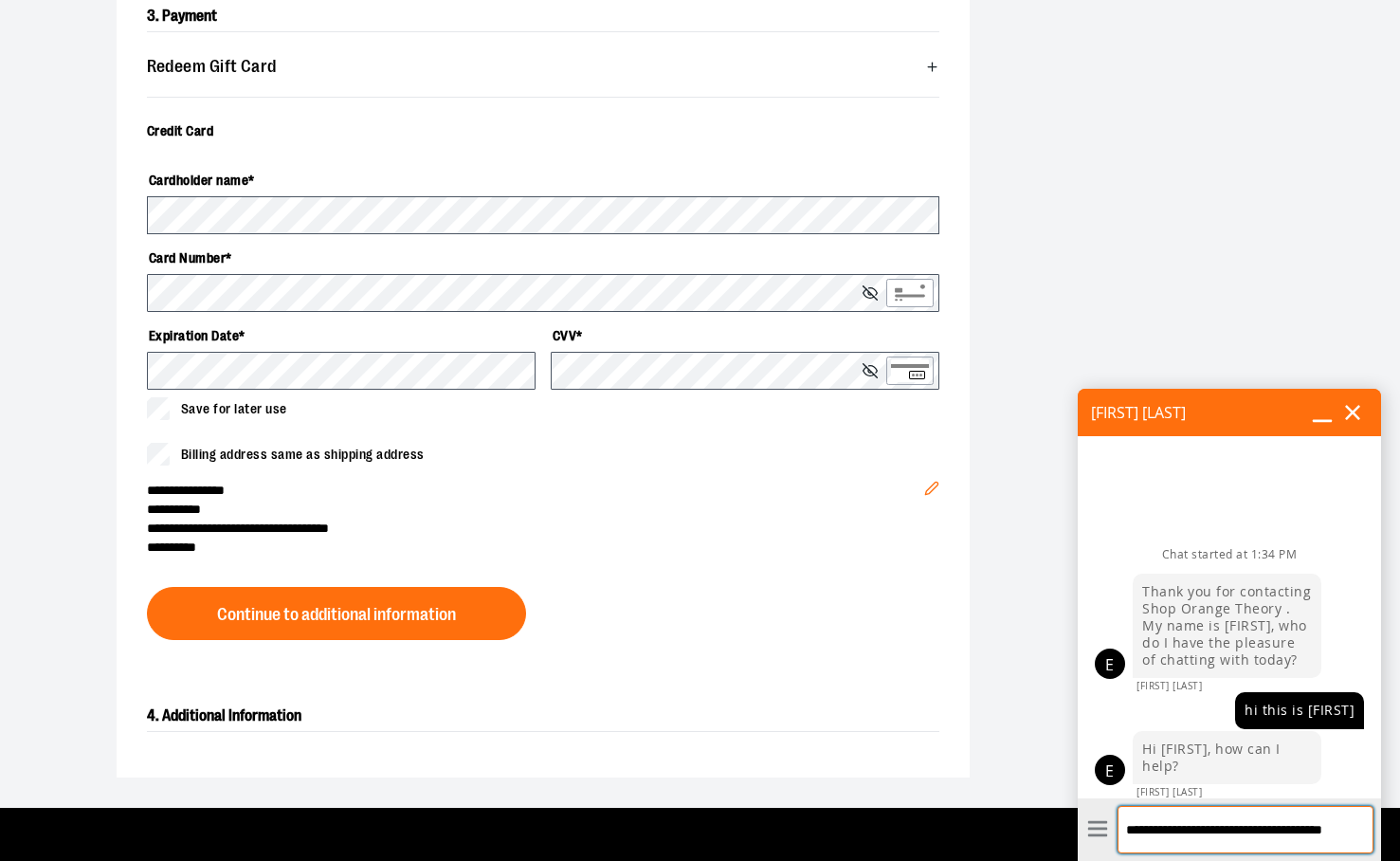 scroll, scrollTop: 0, scrollLeft: 0, axis: both 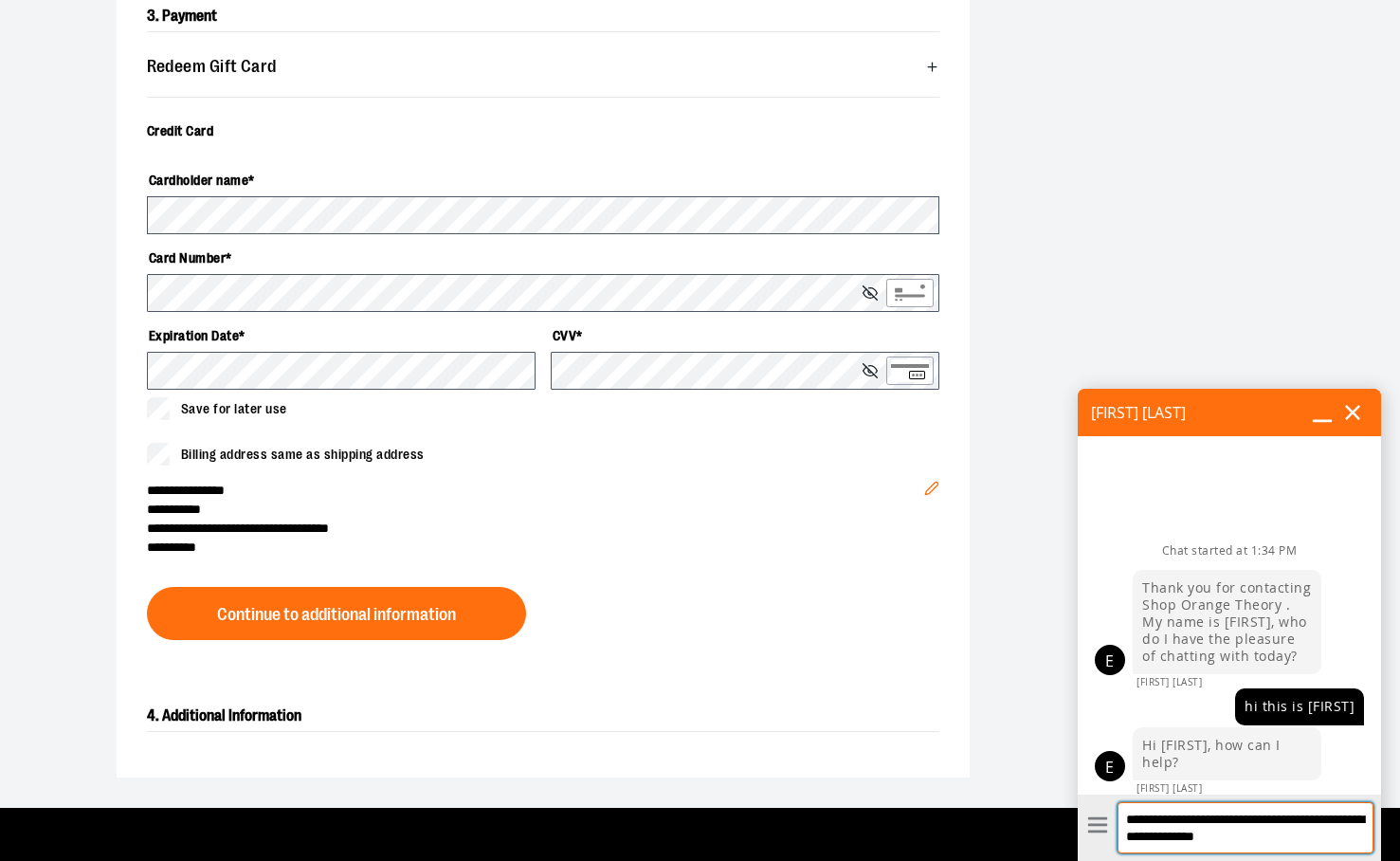 type on "**********" 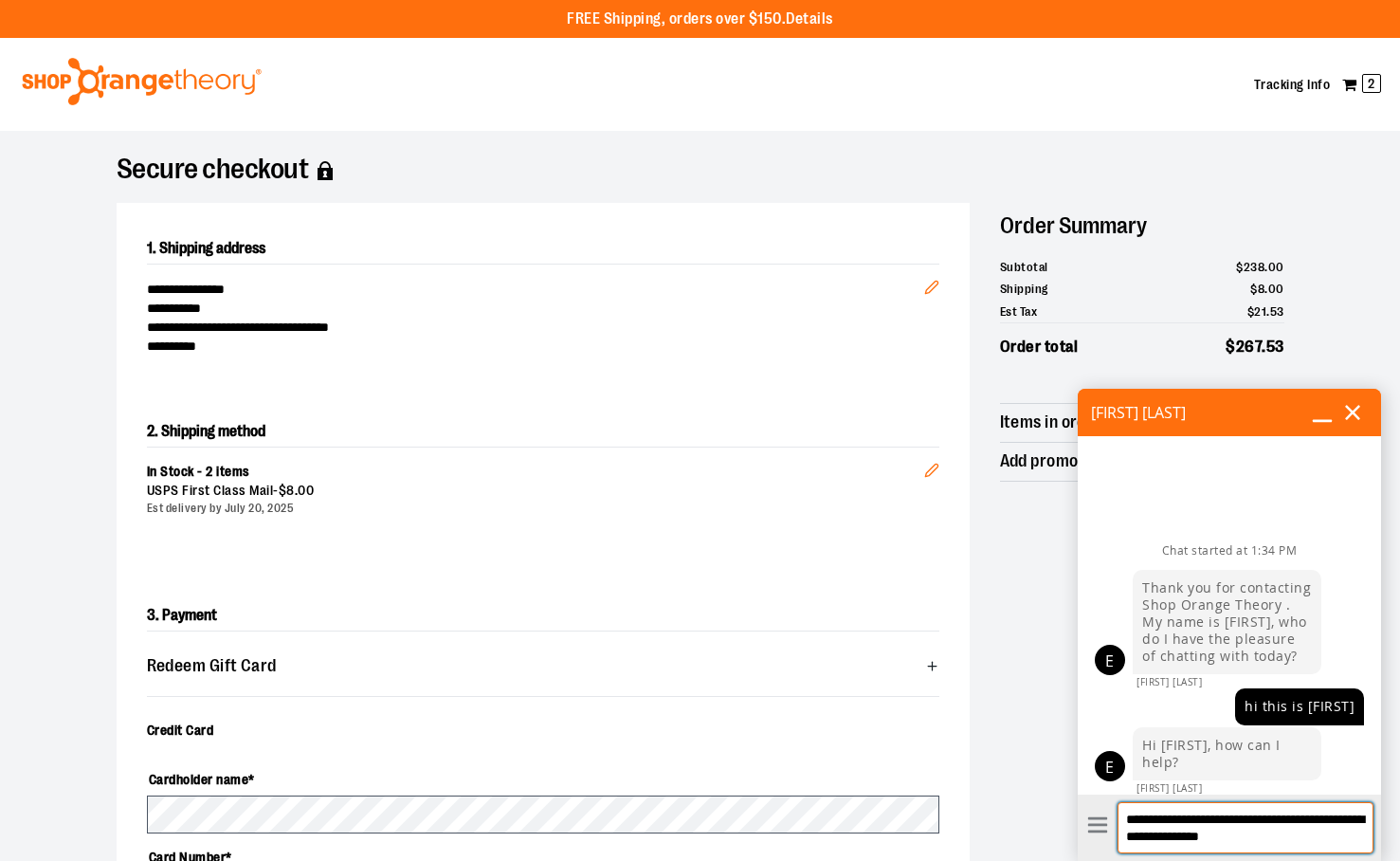 scroll, scrollTop: 0, scrollLeft: 0, axis: both 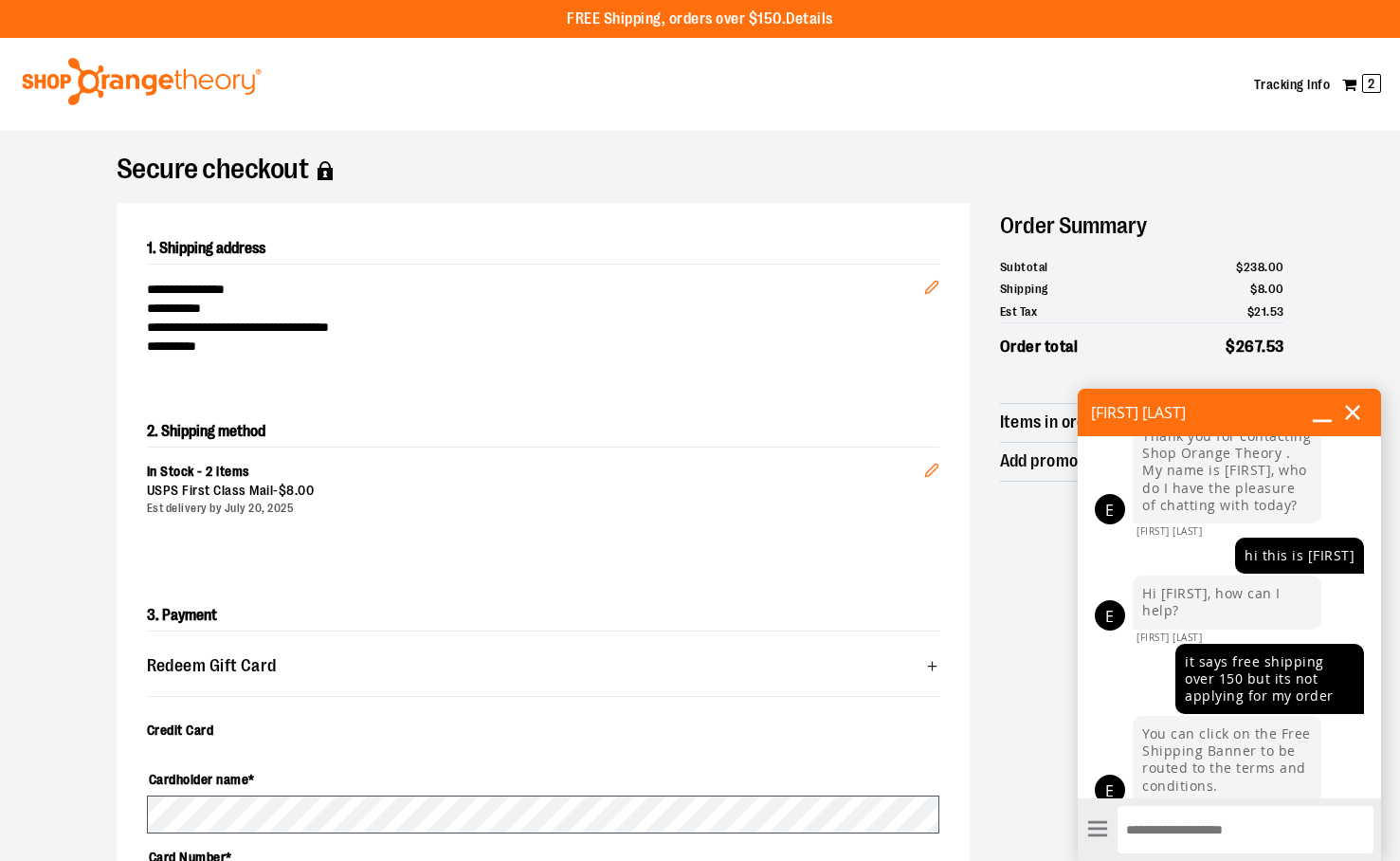click on "Details" at bounding box center [809, 19] 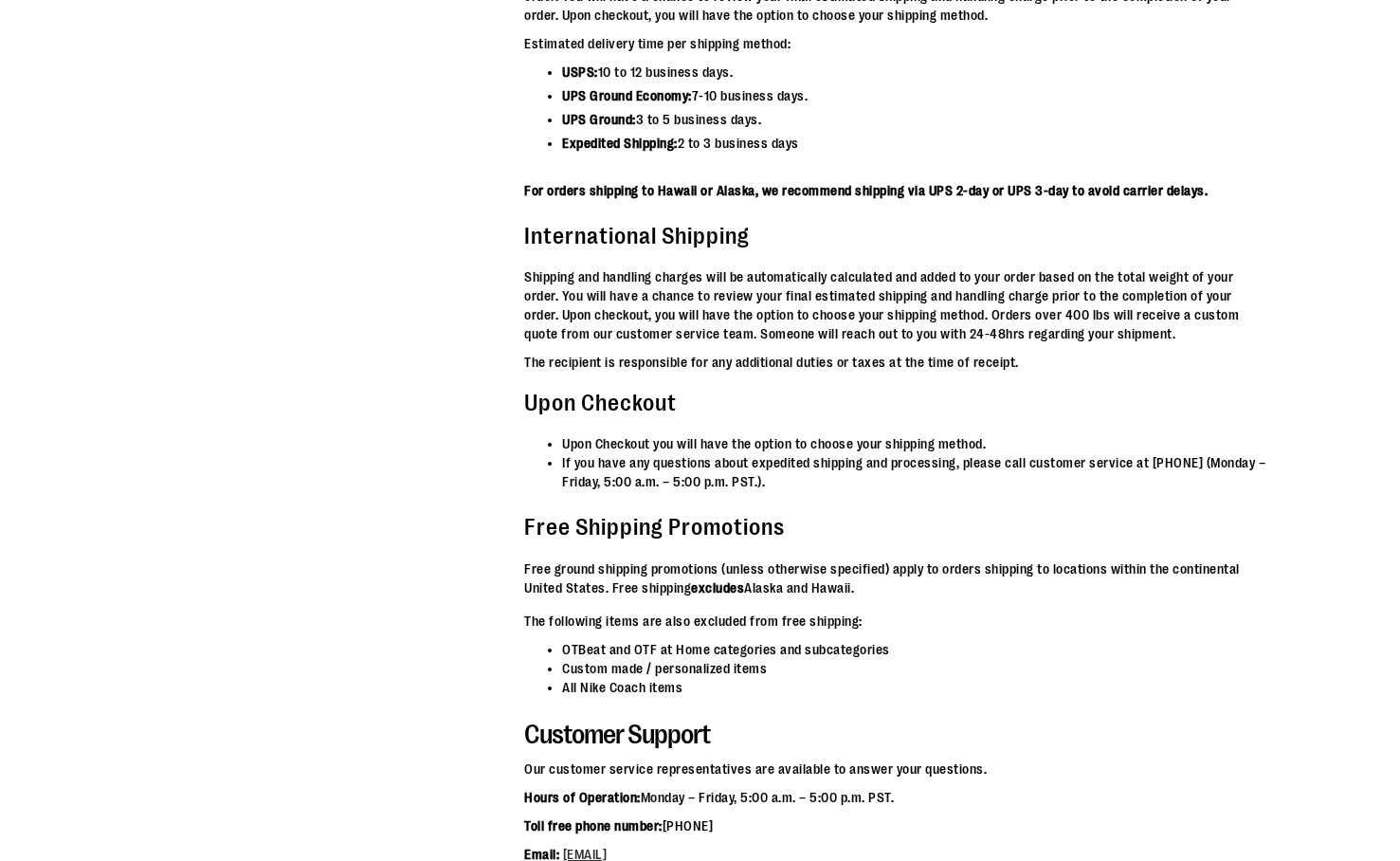 scroll, scrollTop: 5909, scrollLeft: 0, axis: vertical 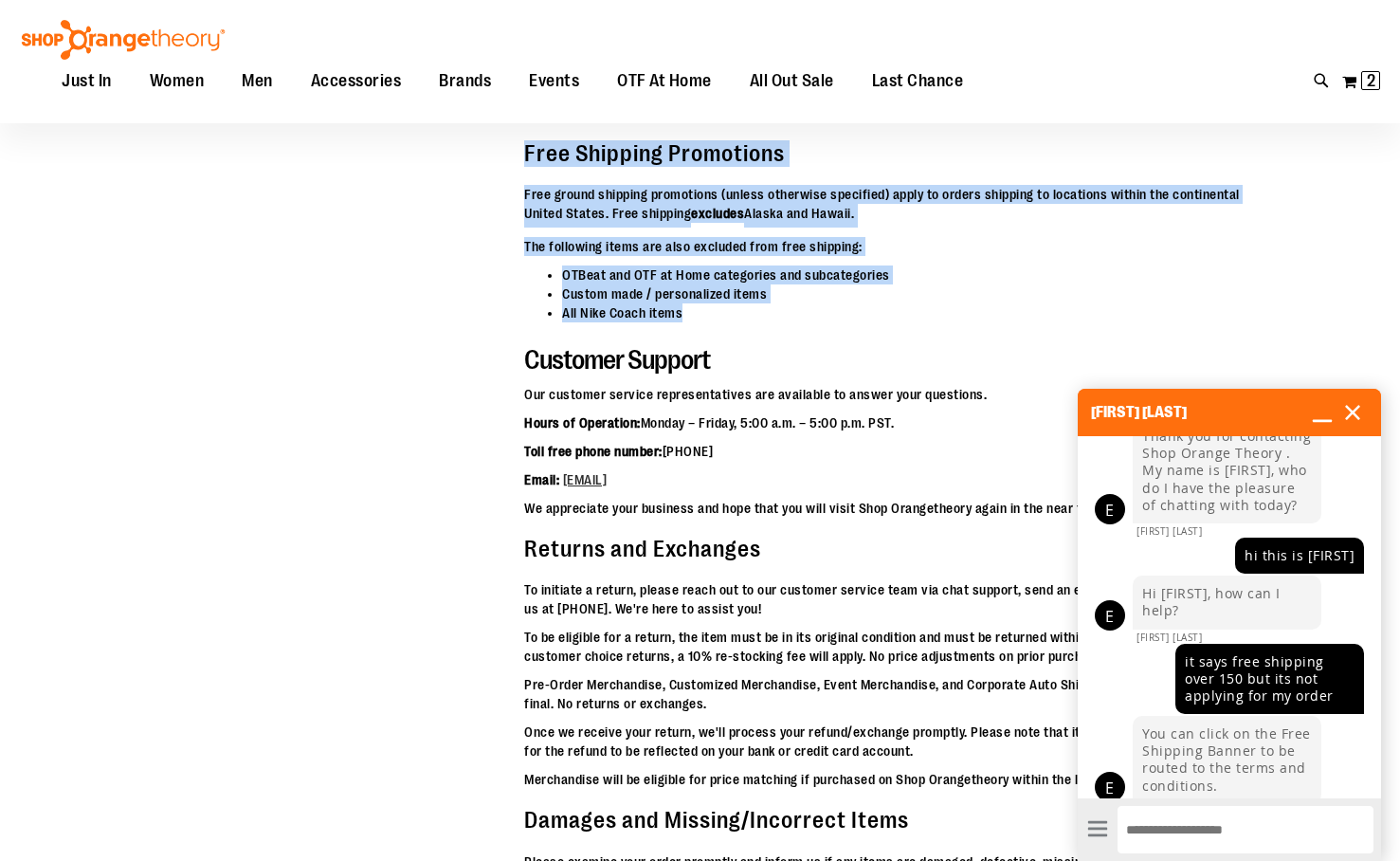 drag, startPoint x: 867, startPoint y: 440, endPoint x: 860, endPoint y: 244, distance: 196.12496 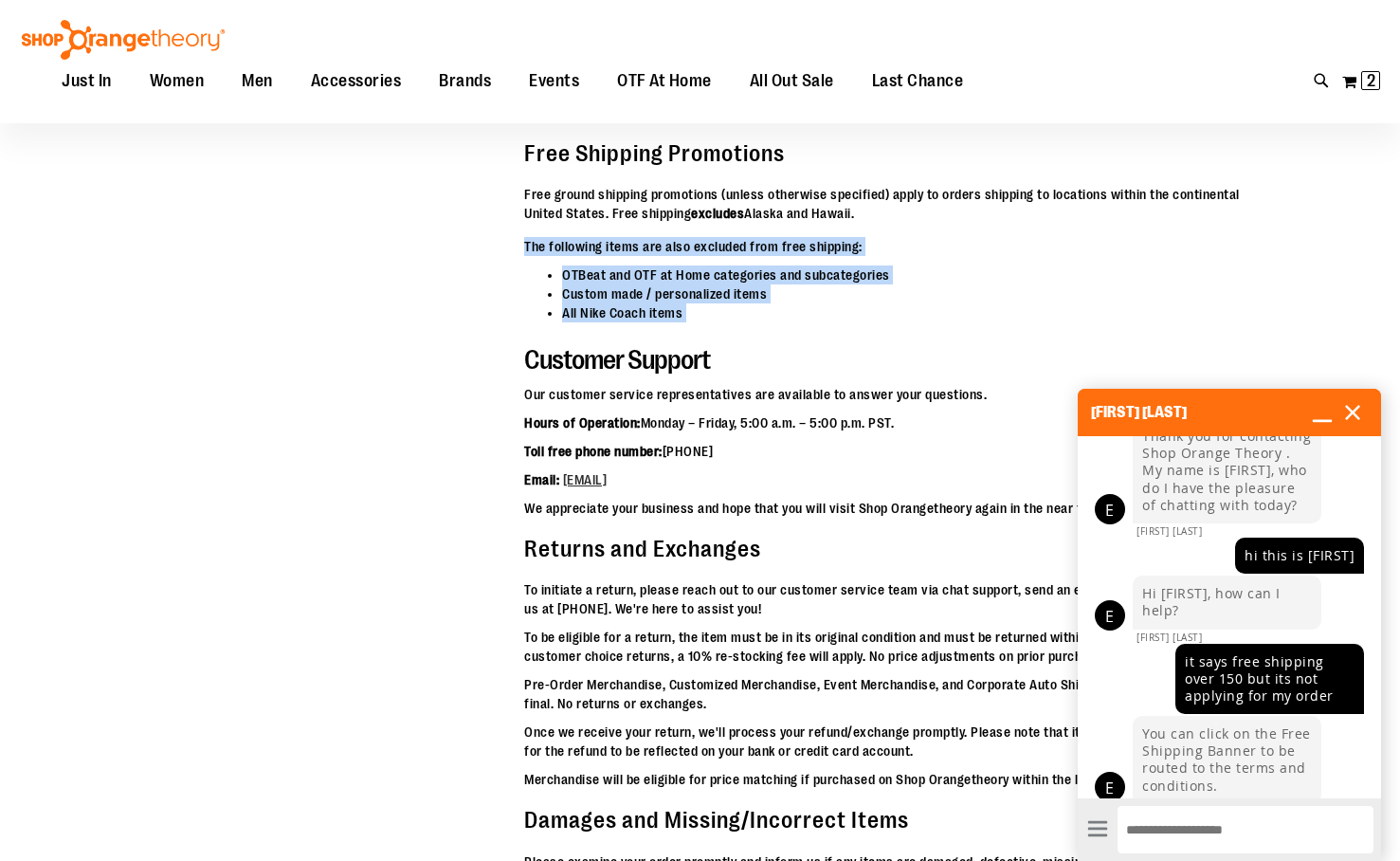 drag, startPoint x: 760, startPoint y: 462, endPoint x: 812, endPoint y: 360, distance: 114.49017 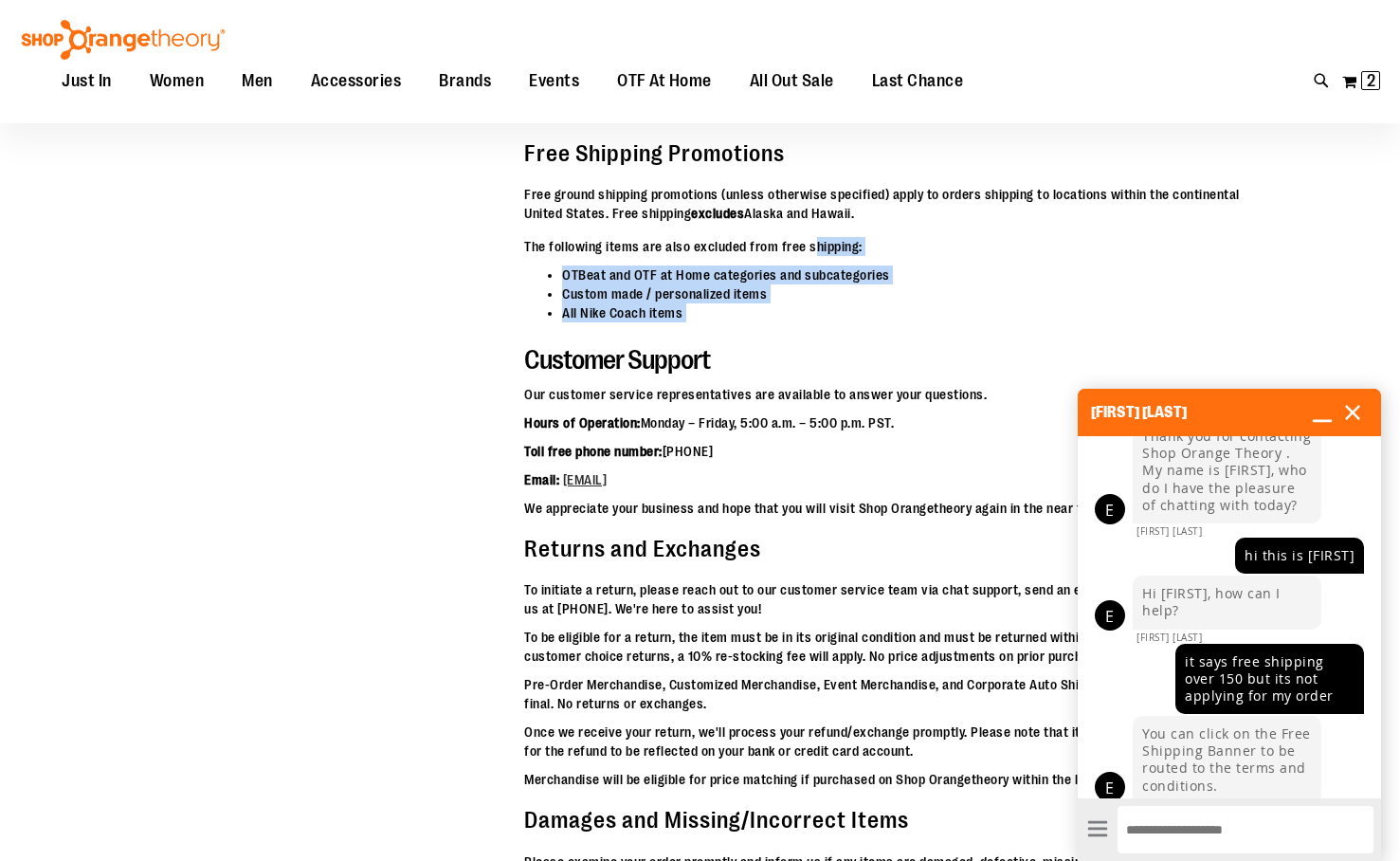 drag, startPoint x: 812, startPoint y: 368, endPoint x: 821, endPoint y: 448, distance: 80.50466 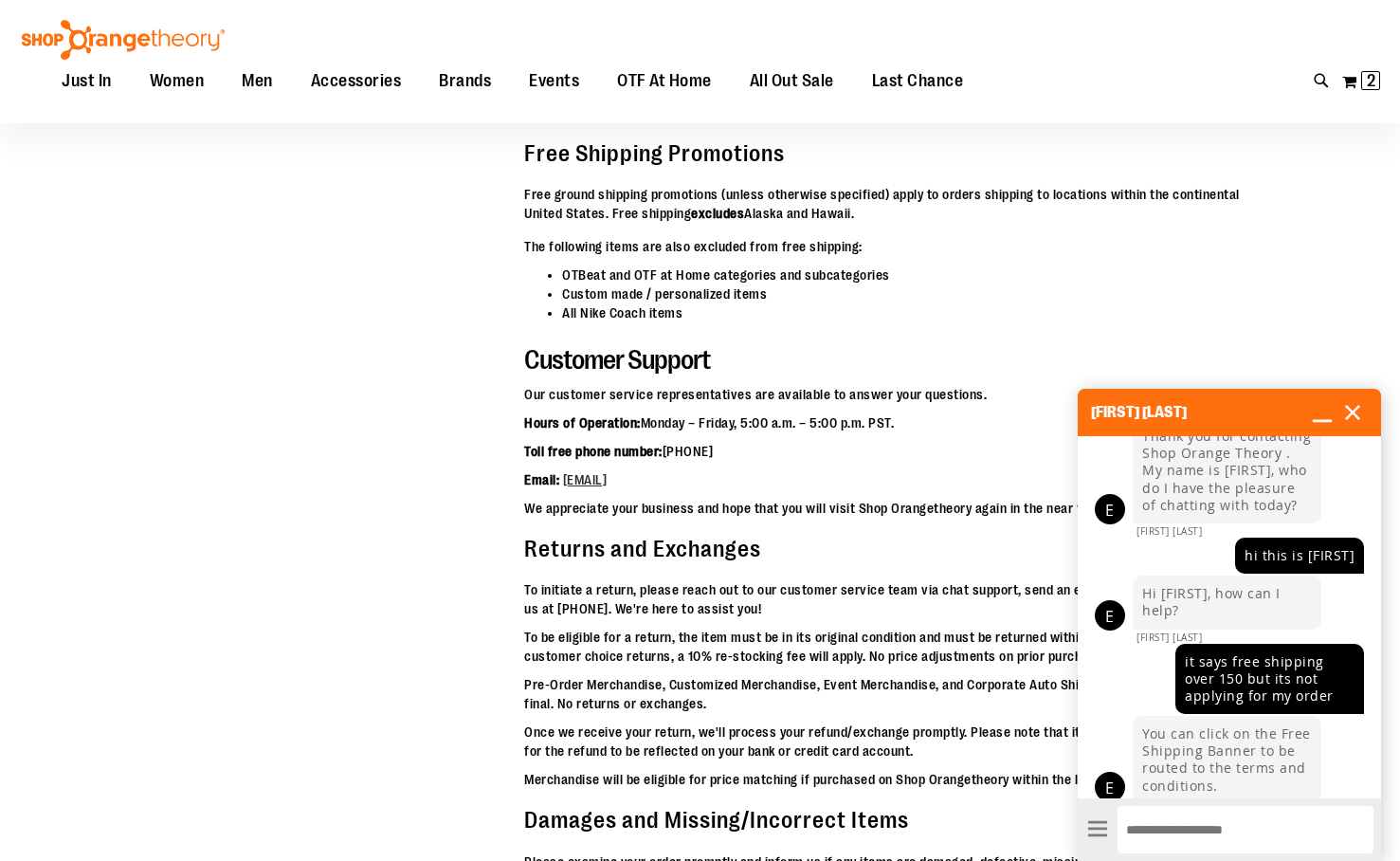click on "Orange Theory Shipping Details
Continue Shopping
Shopping Guide
How to Shop
Shopping at the Shop Orangetheory is easy. You can place orders
online in a secure environment. We use the most advanced encryption technology available. Click on login and
register if you are a new customer and just follow the directions and you'll be able to select and purchase from
among many products. Next to each of the items in our collection, you'll see the submit button to add to your
cart.
To make a selection, enter the quantity you'd like to order in the
quantity text box and then click the Add to Cart button and the item will be added to your shopping cart. When
you've finished shopping, you can review totals, remove or add items to your selection, and submit your
order." at bounding box center [896, -2495] 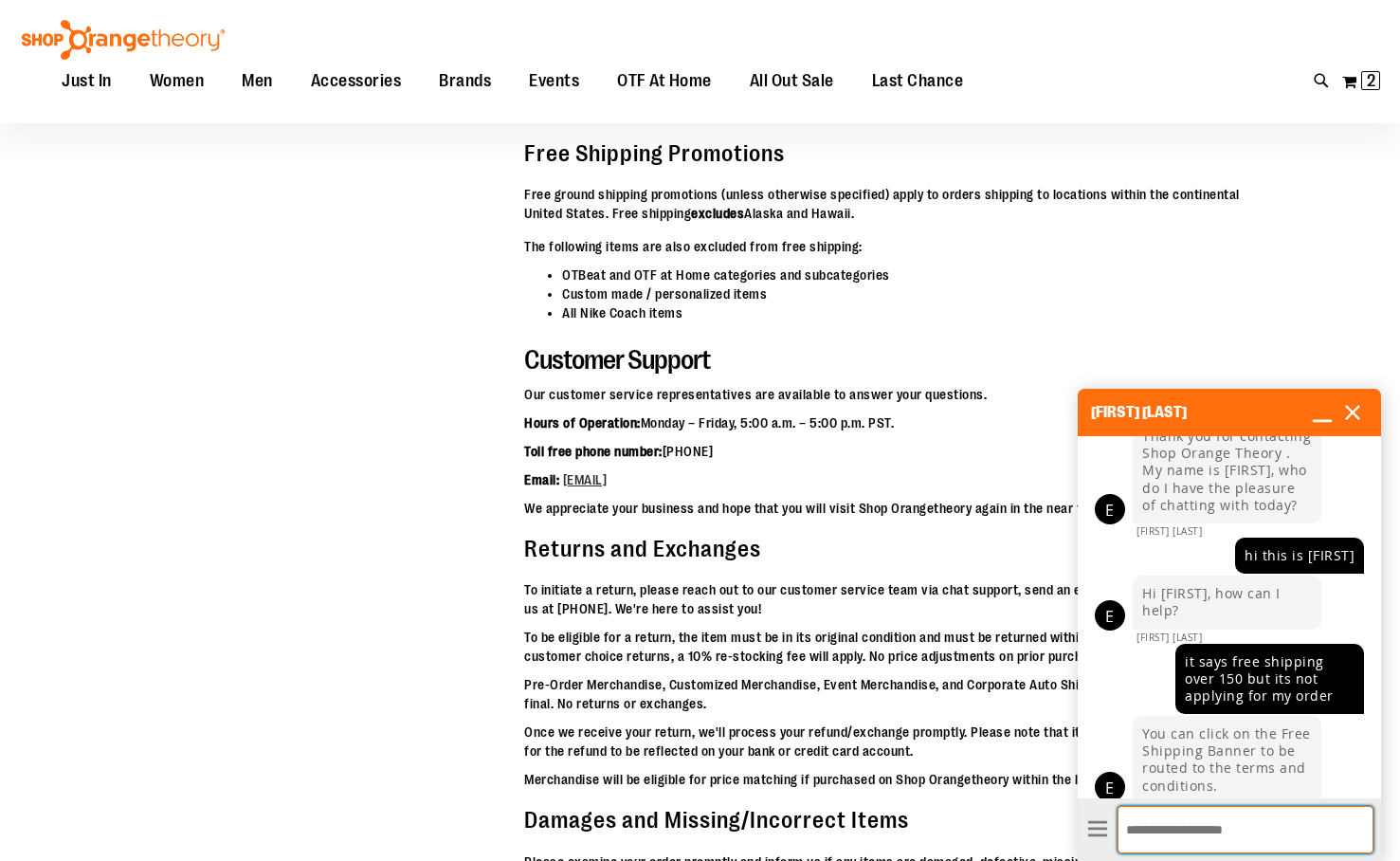 click on "Enter Message" at bounding box center [1245, 830] 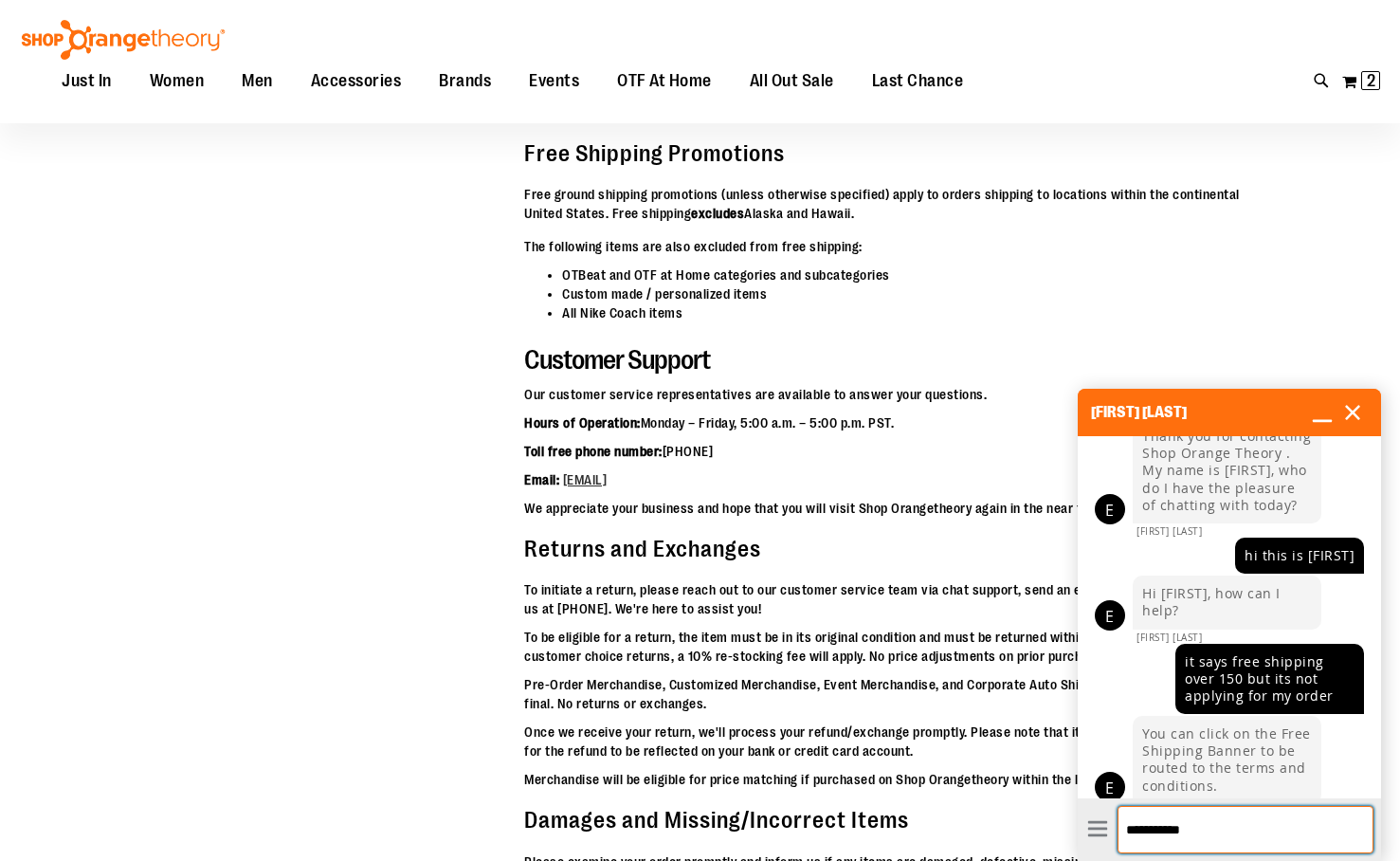 type on "**********" 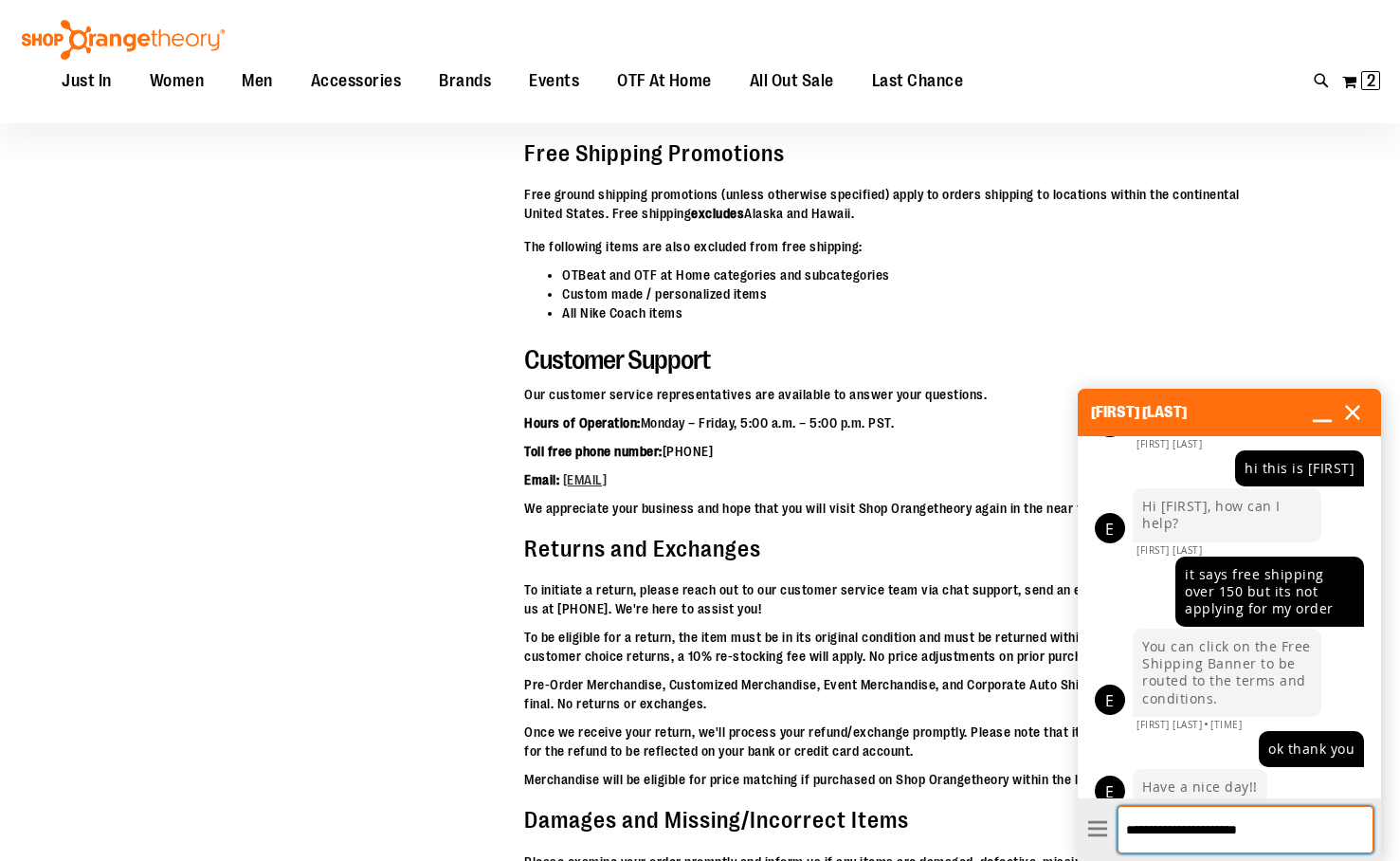 scroll, scrollTop: 137, scrollLeft: 0, axis: vertical 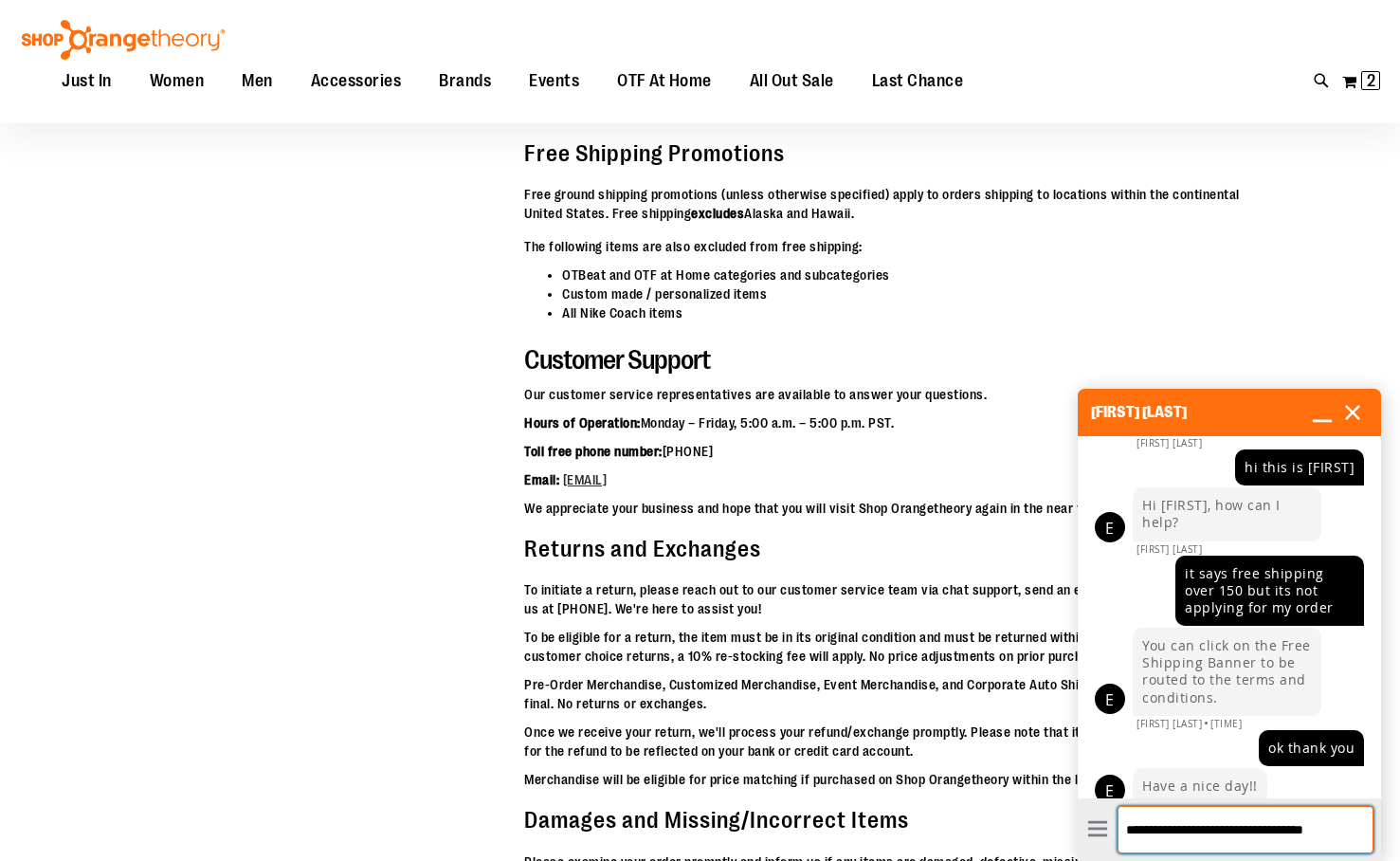 type on "**********" 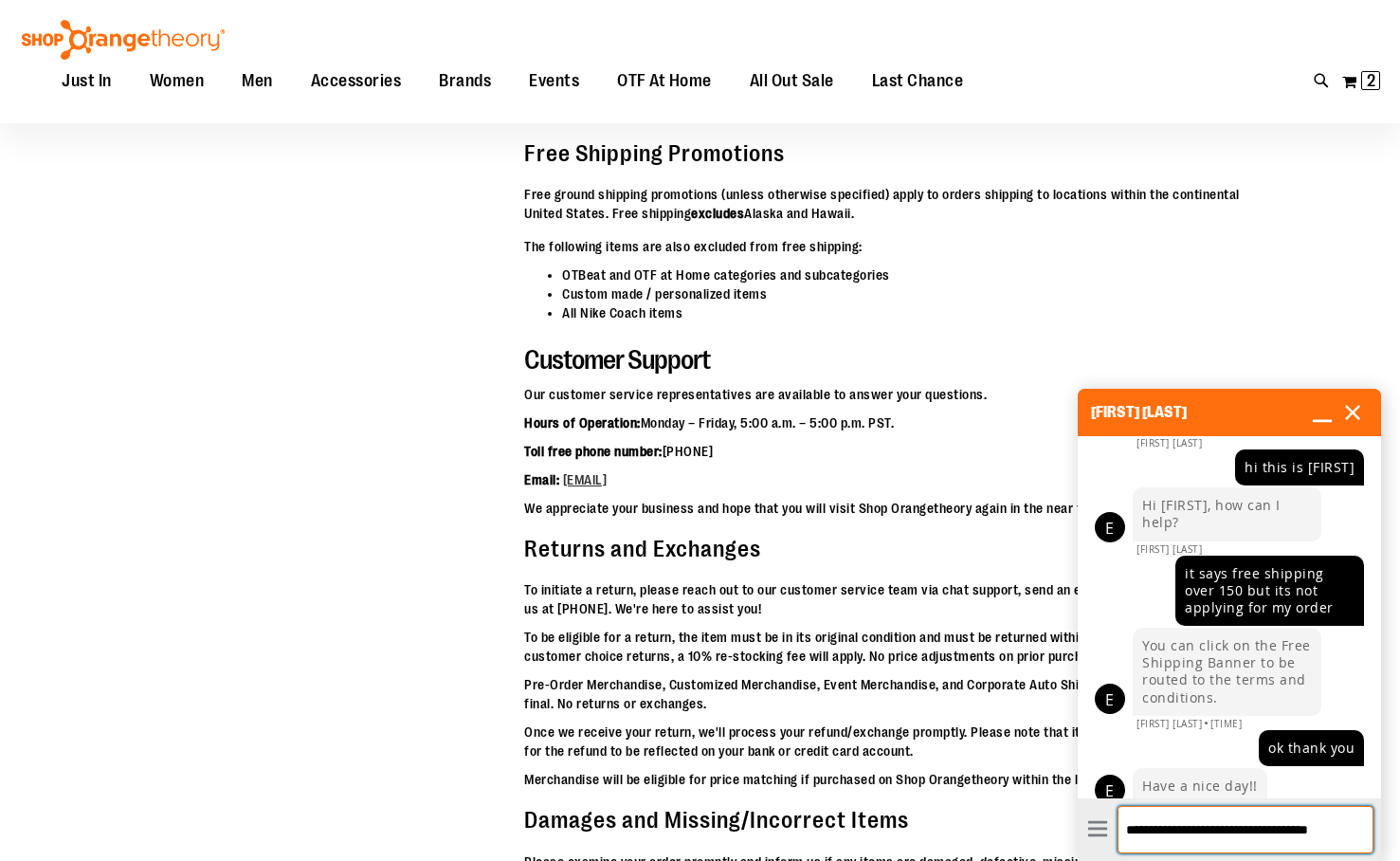 type 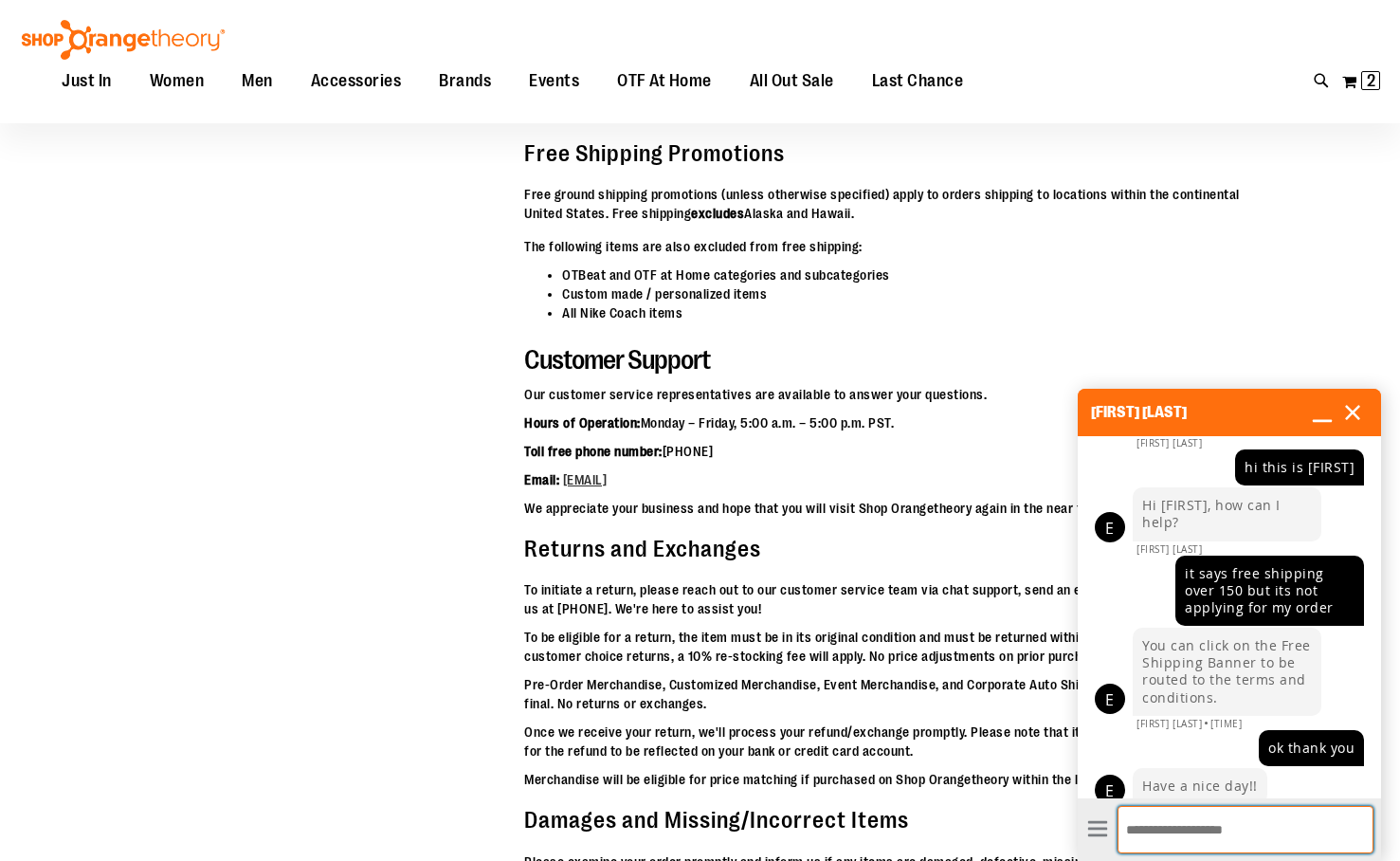 scroll, scrollTop: 0, scrollLeft: 0, axis: both 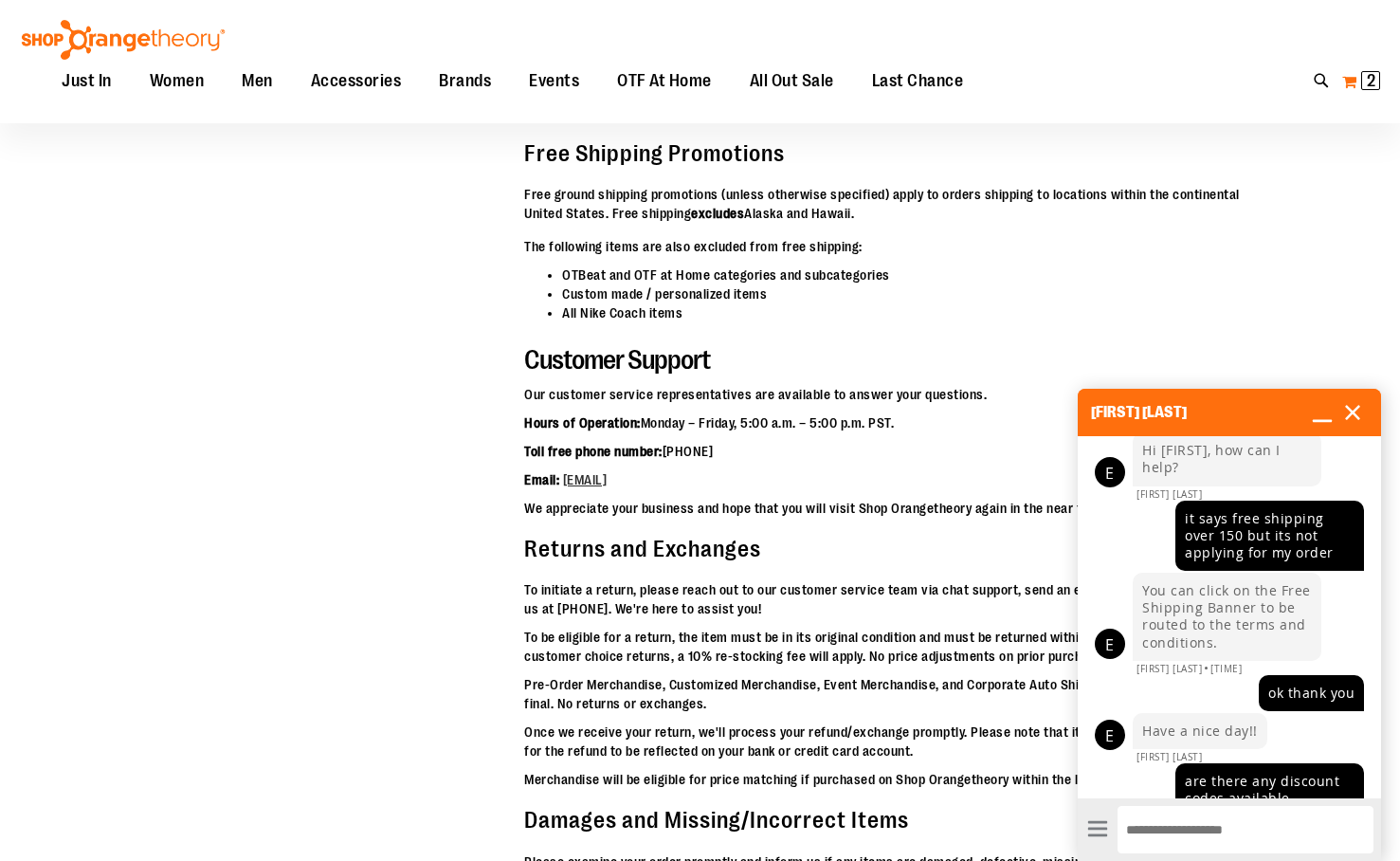 click on "My Cart
2
2
items" at bounding box center (1361, 82) 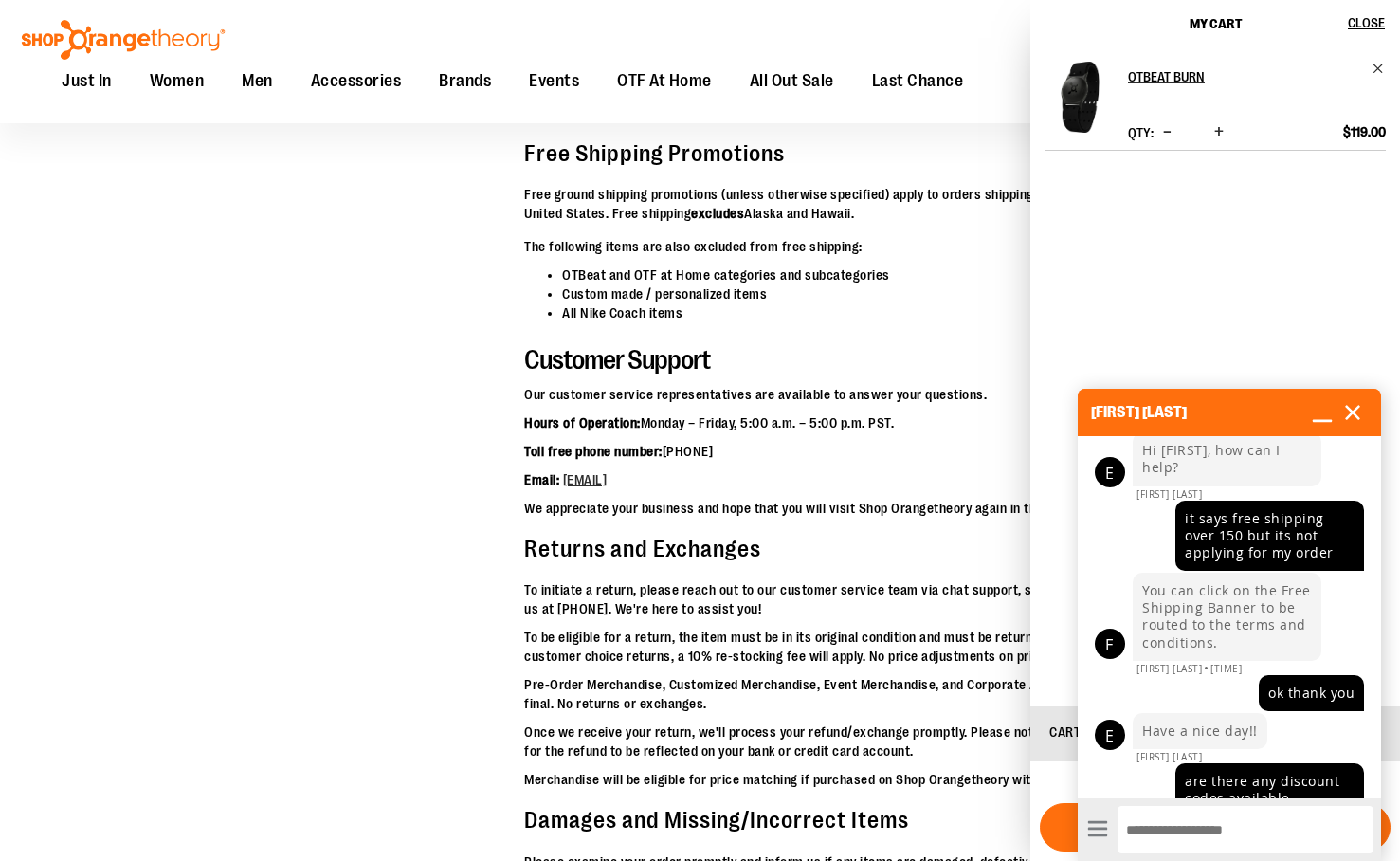 click 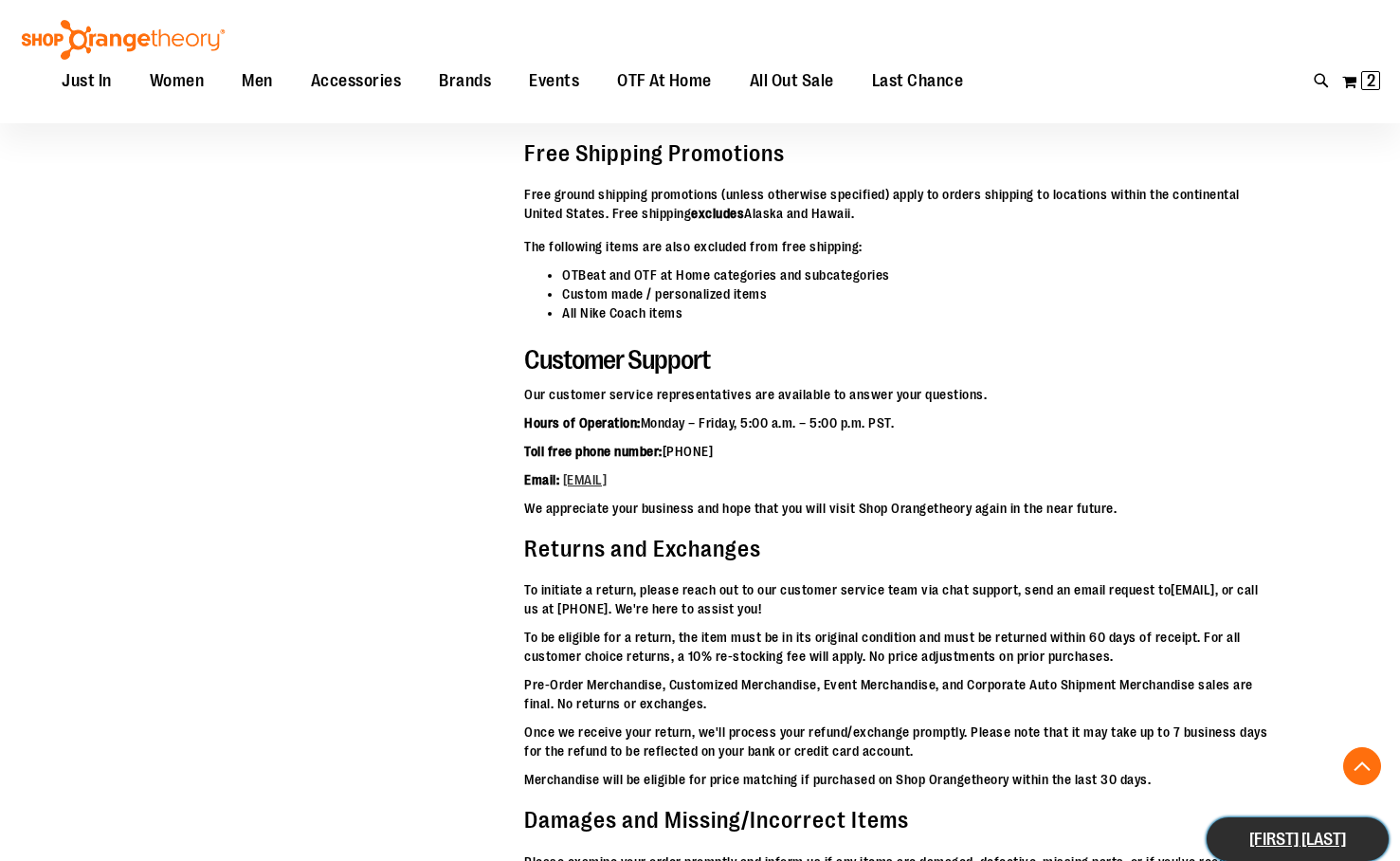 click on "[FIRST] [LAST]" at bounding box center [1298, 839] 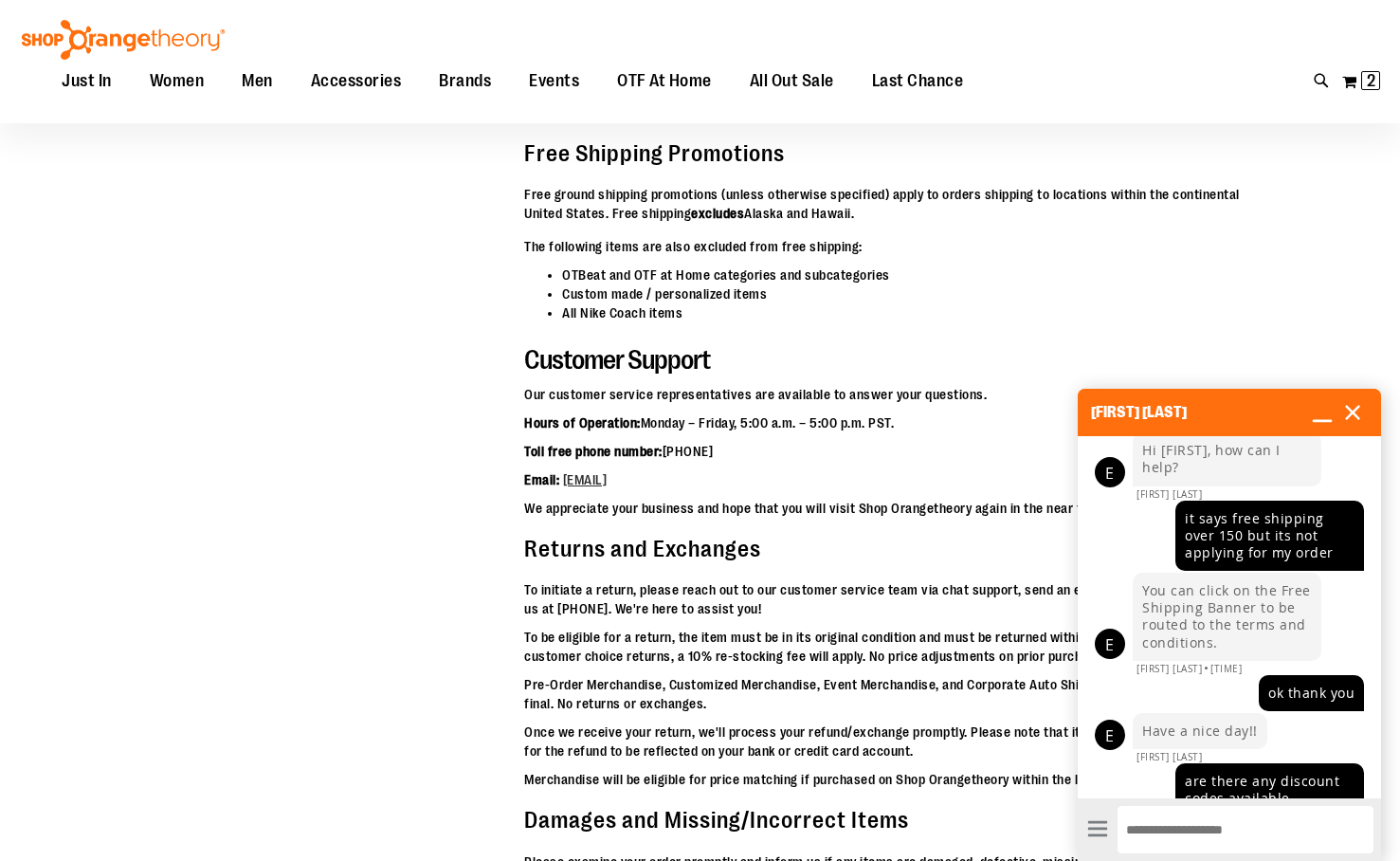 scroll, scrollTop: 241, scrollLeft: 0, axis: vertical 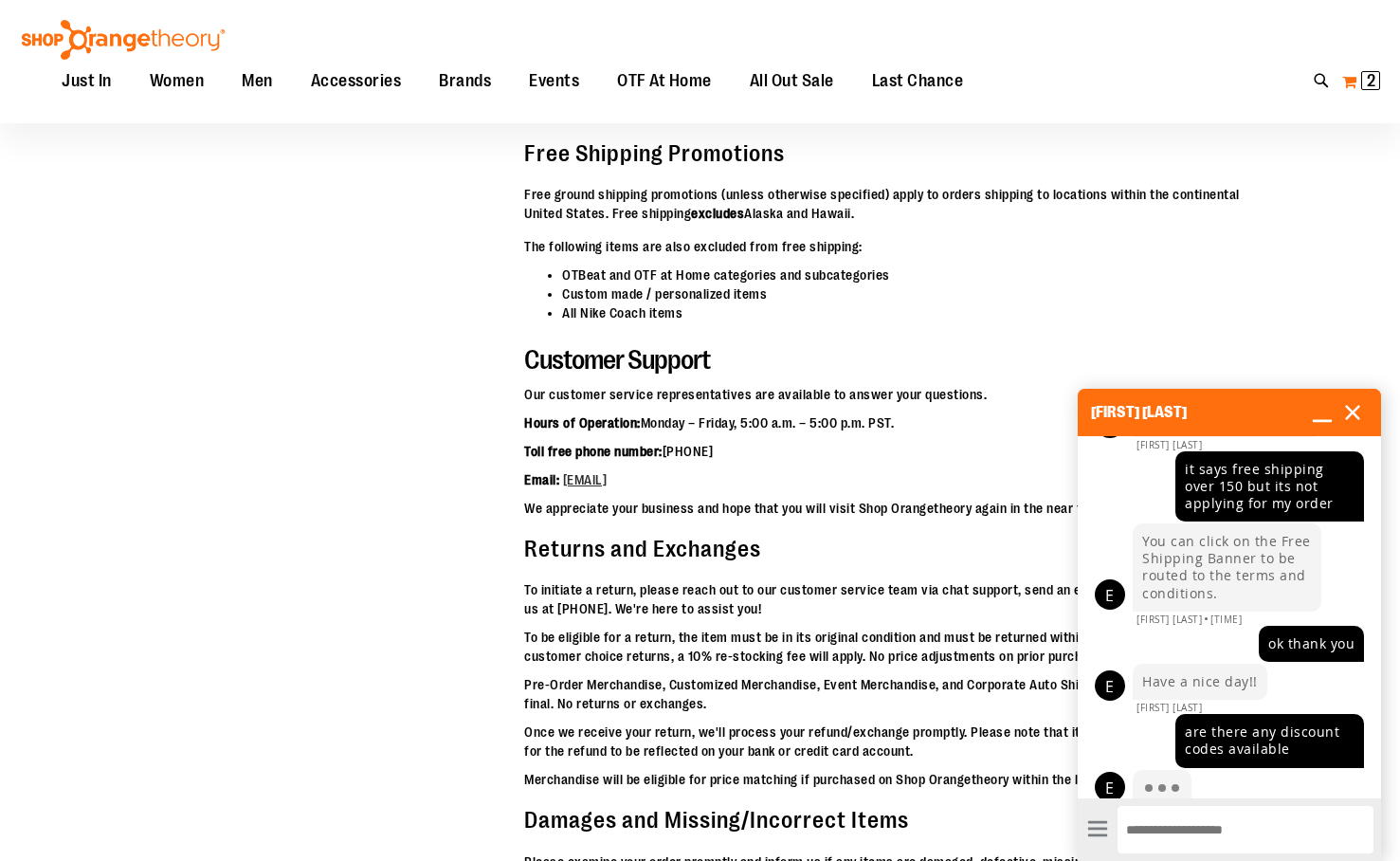 click on "2" at bounding box center [1371, 81] 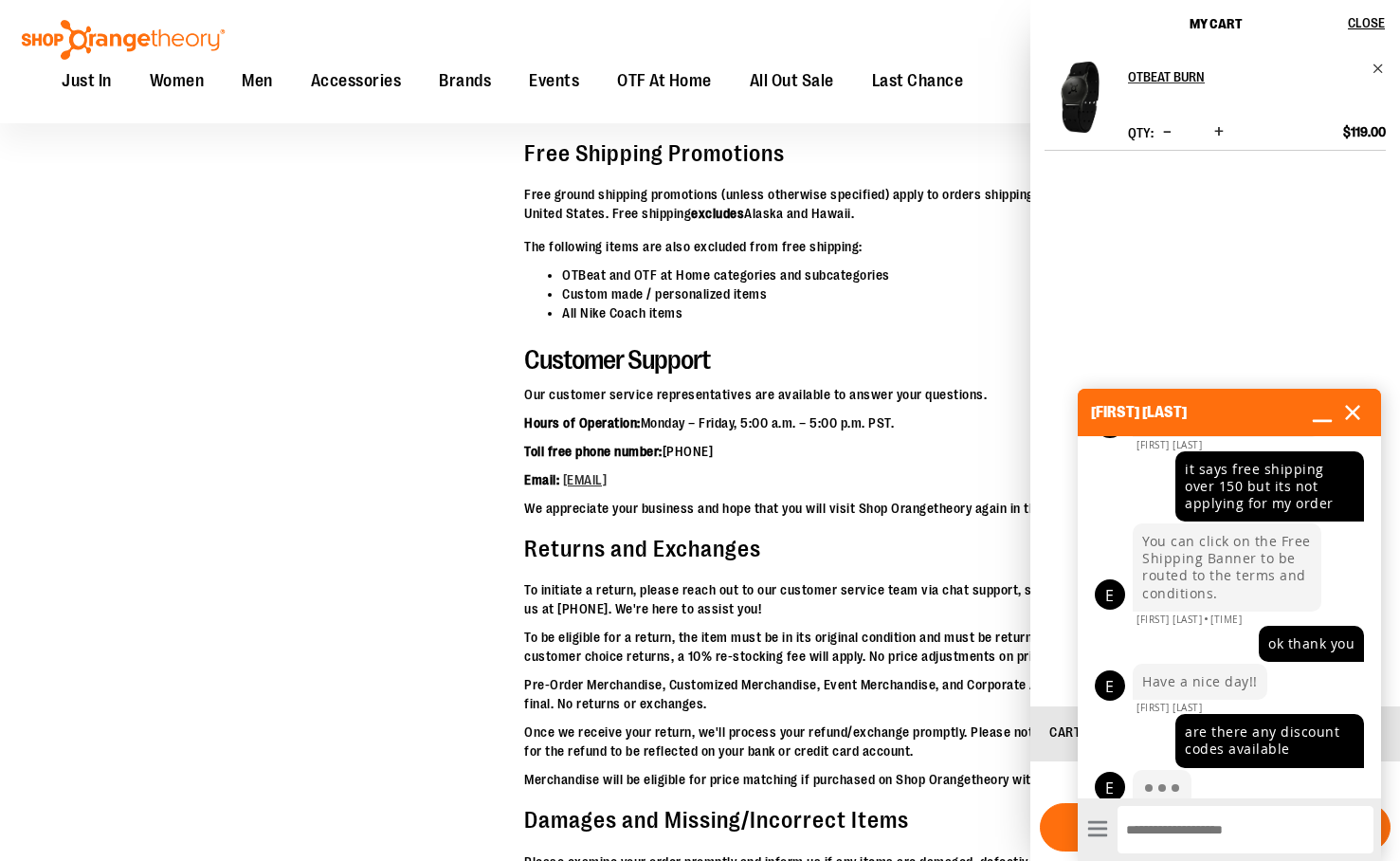 click on "[FIRST] [LAST] Minimize chat Close dialog" at bounding box center [1229, 412] 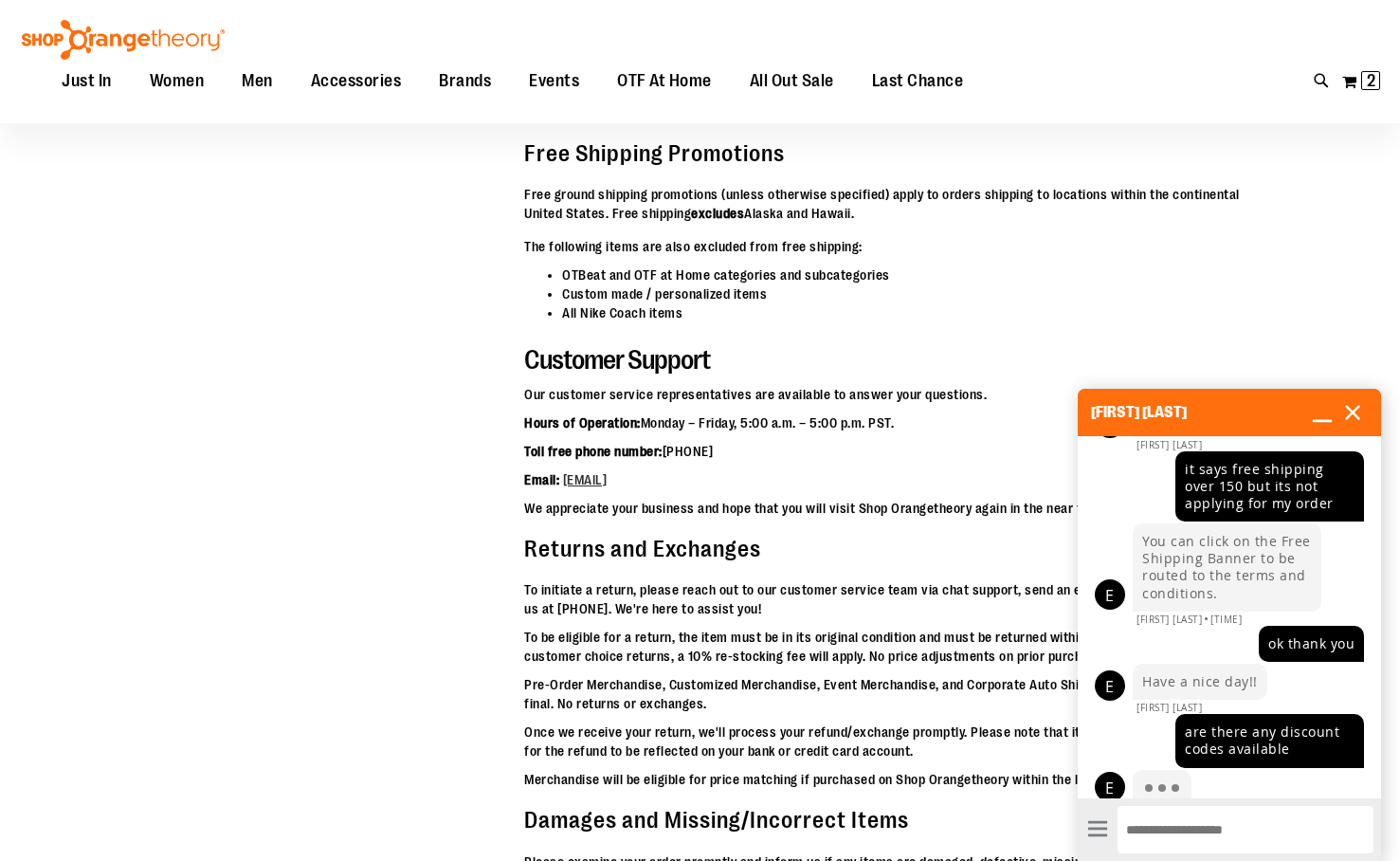 click 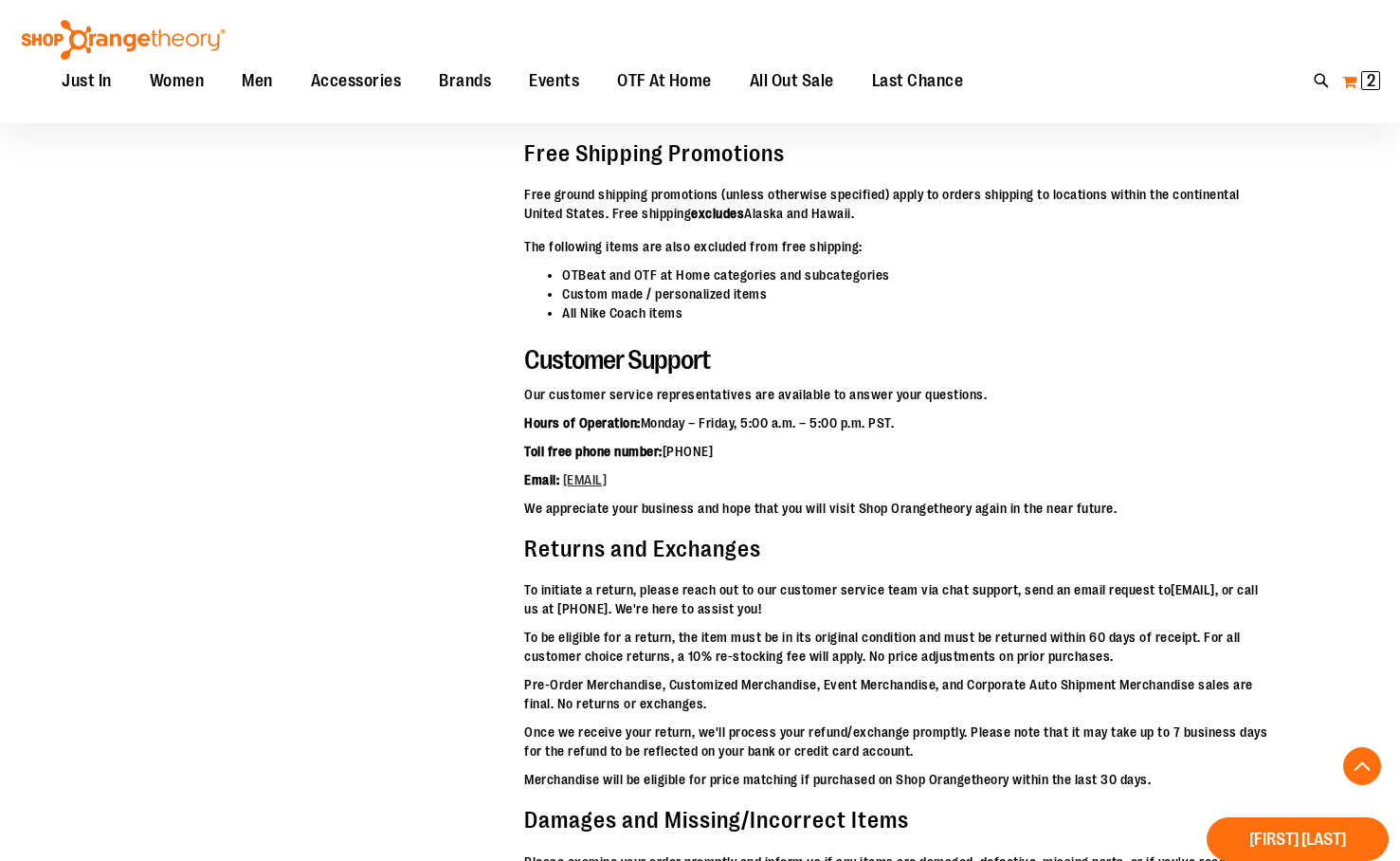 click on "2" at bounding box center (1371, 81) 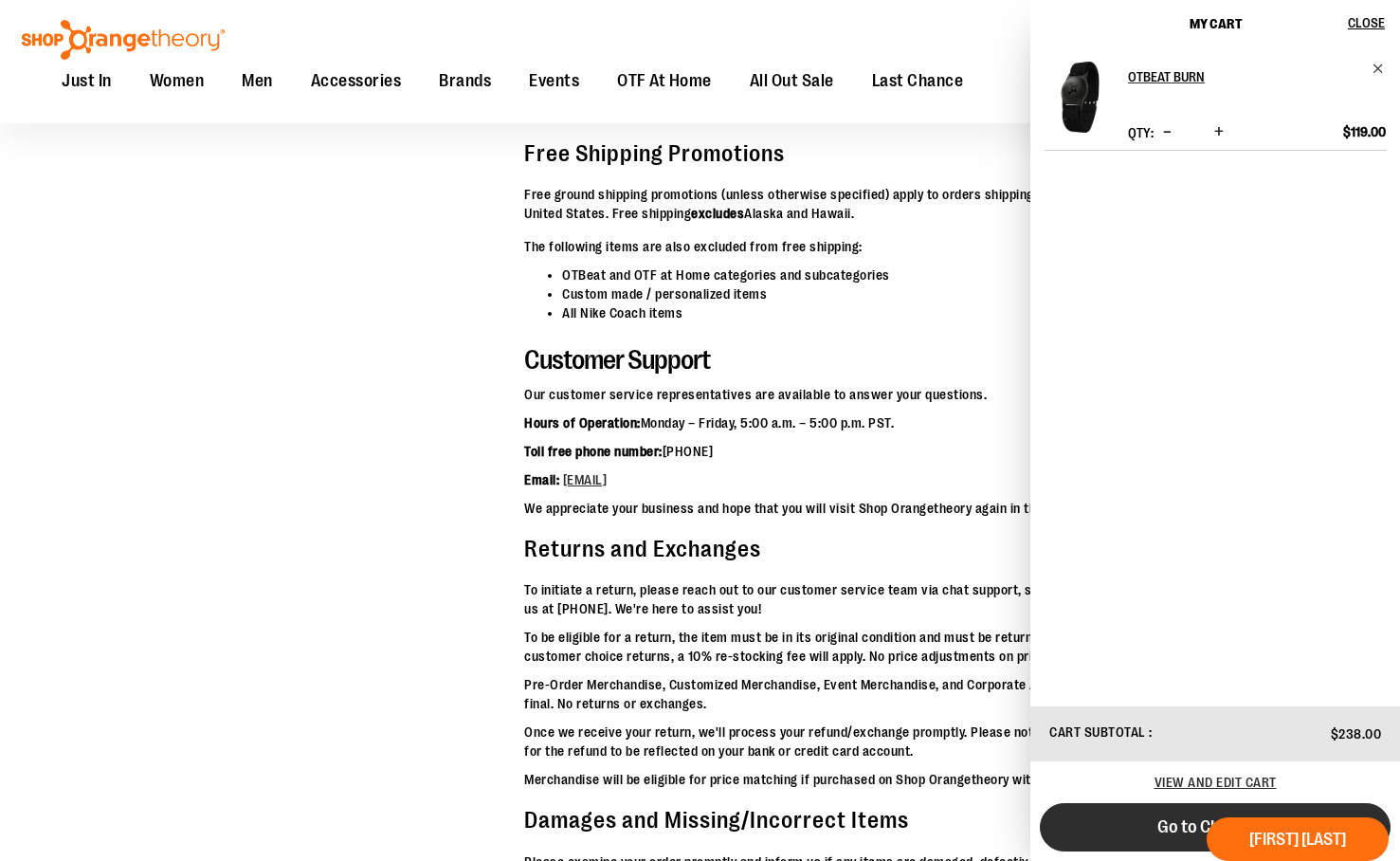 click on "Go to Checkout" at bounding box center [1215, 827] 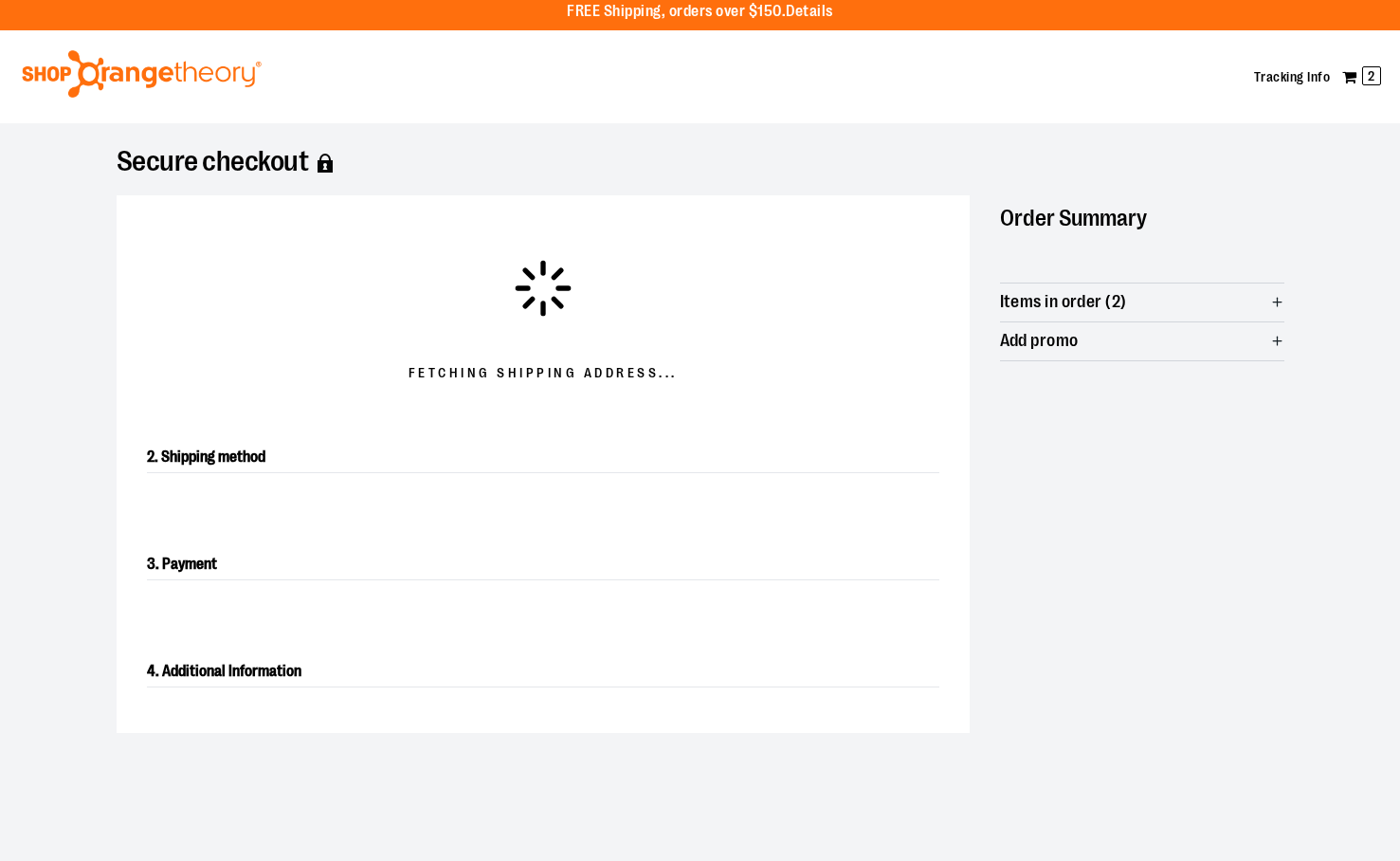 scroll, scrollTop: 0, scrollLeft: 0, axis: both 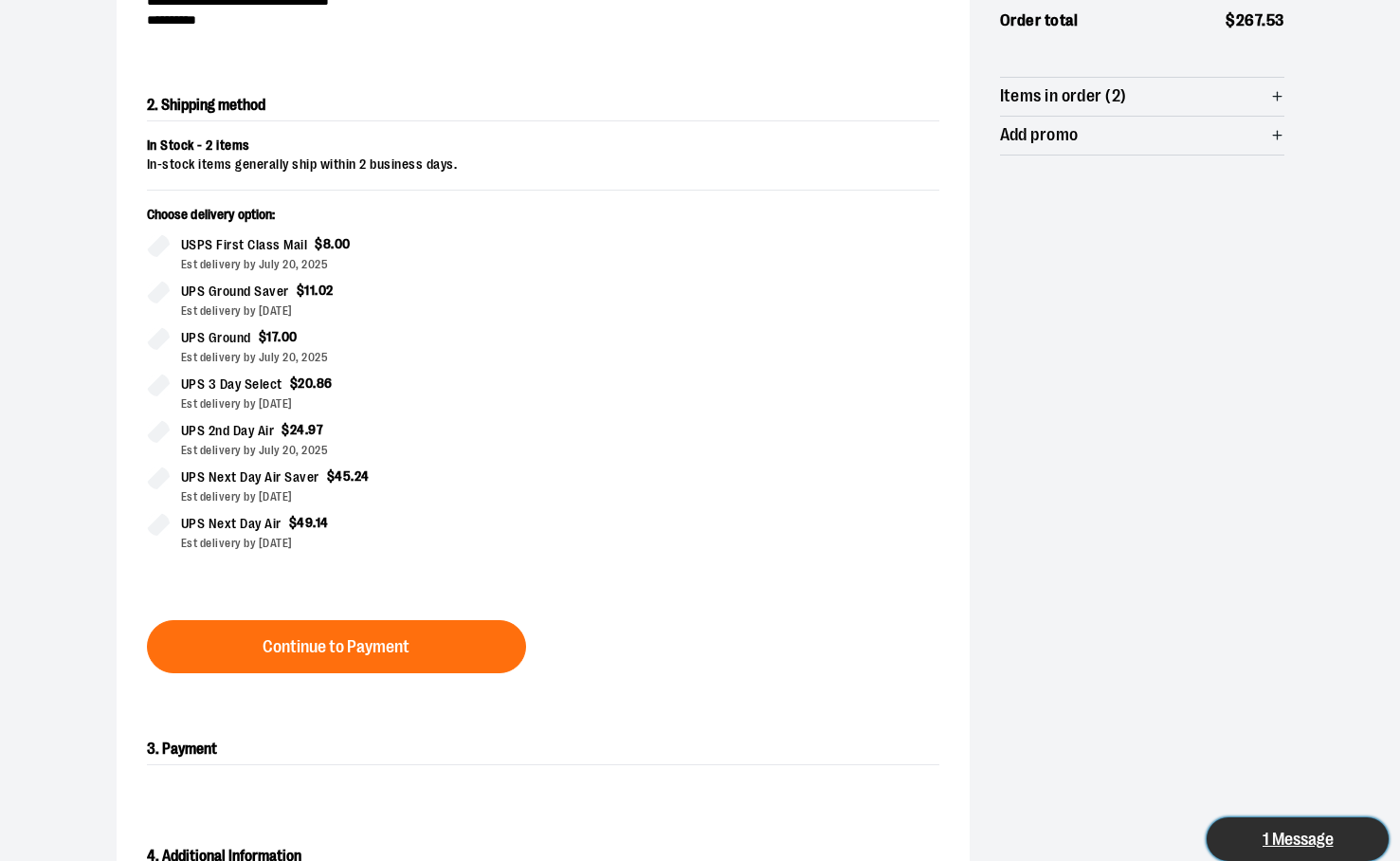 click on "1 Message" at bounding box center (1298, 839) 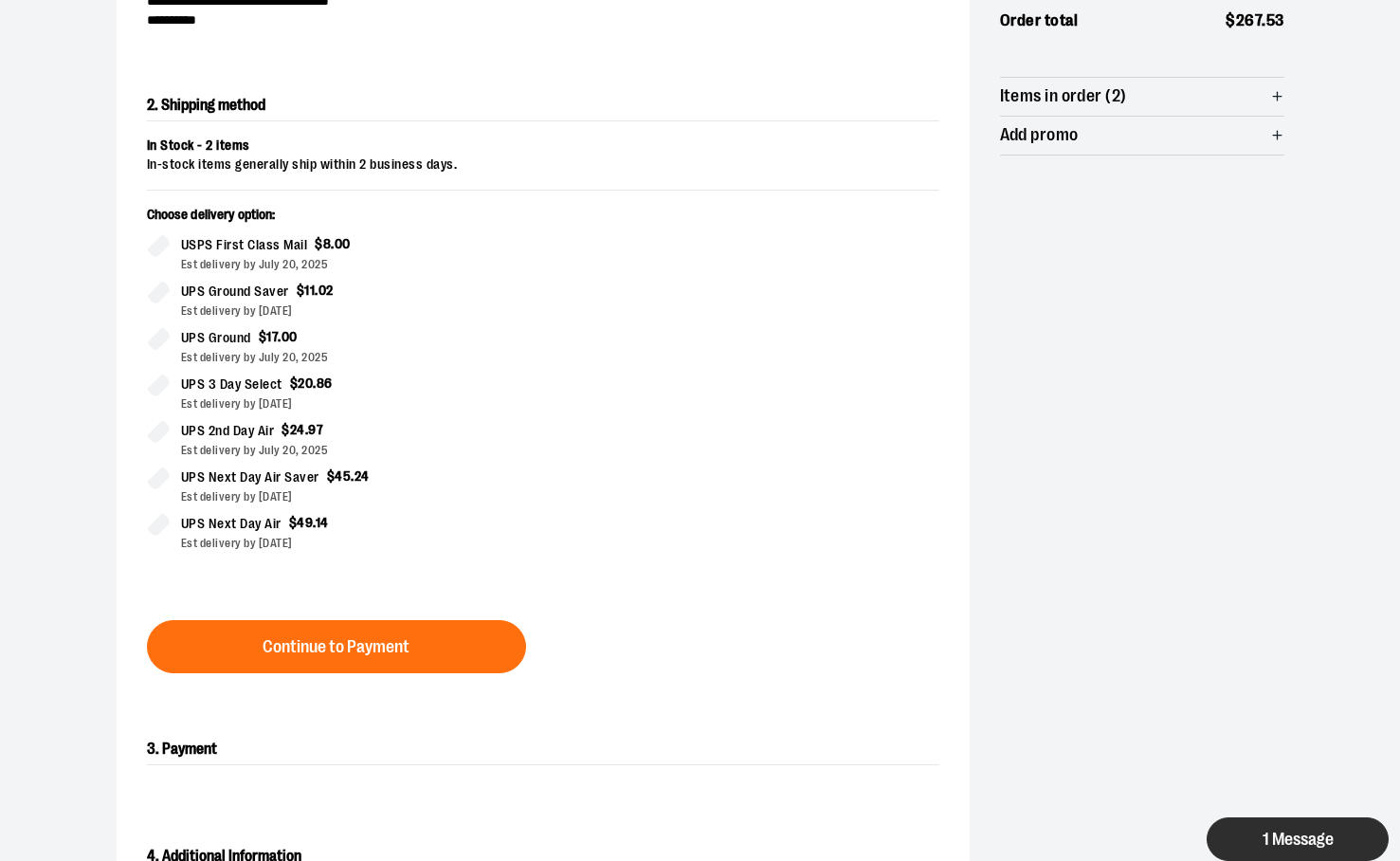 scroll, scrollTop: 276, scrollLeft: 0, axis: vertical 